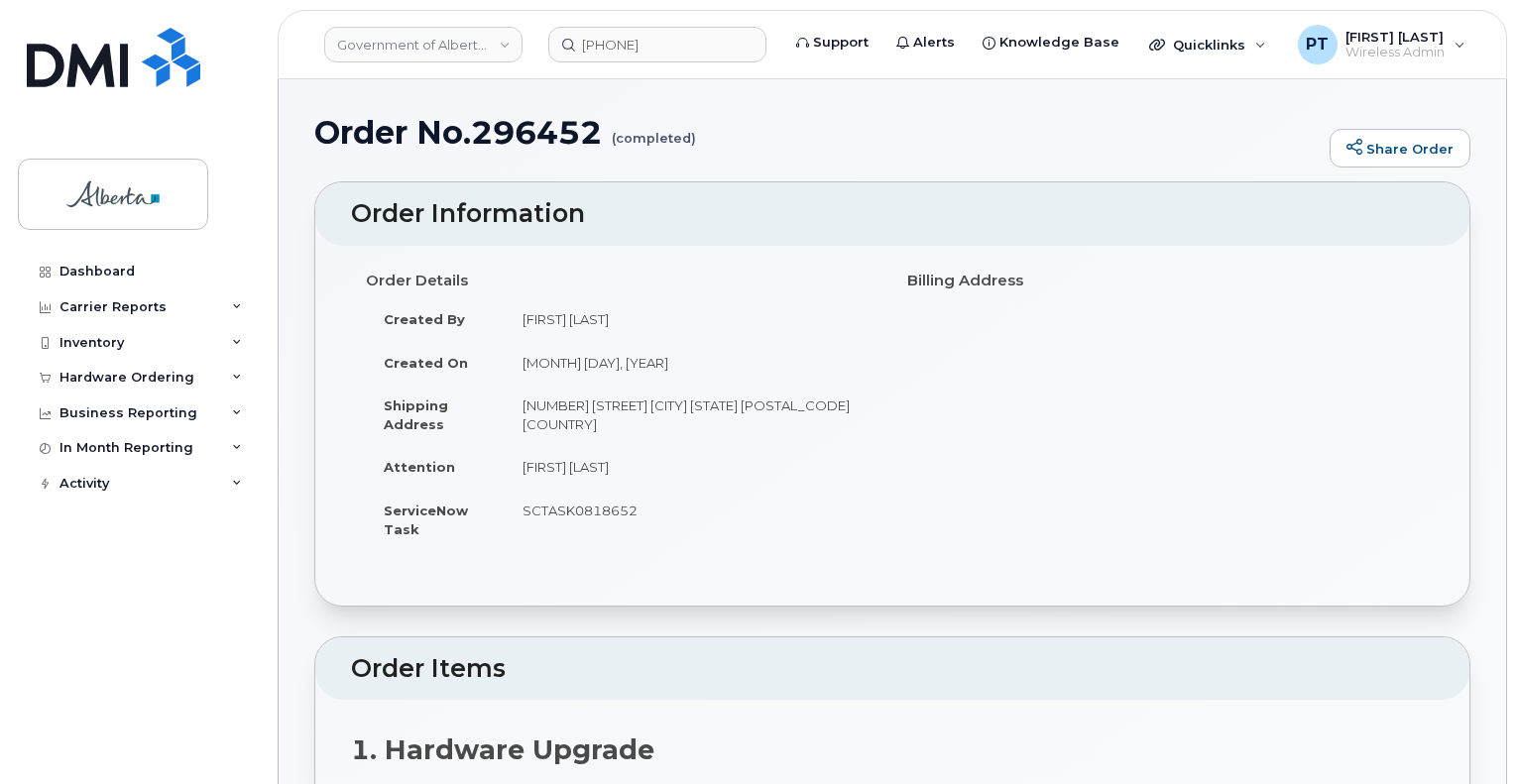 scroll, scrollTop: 297, scrollLeft: 0, axis: vertical 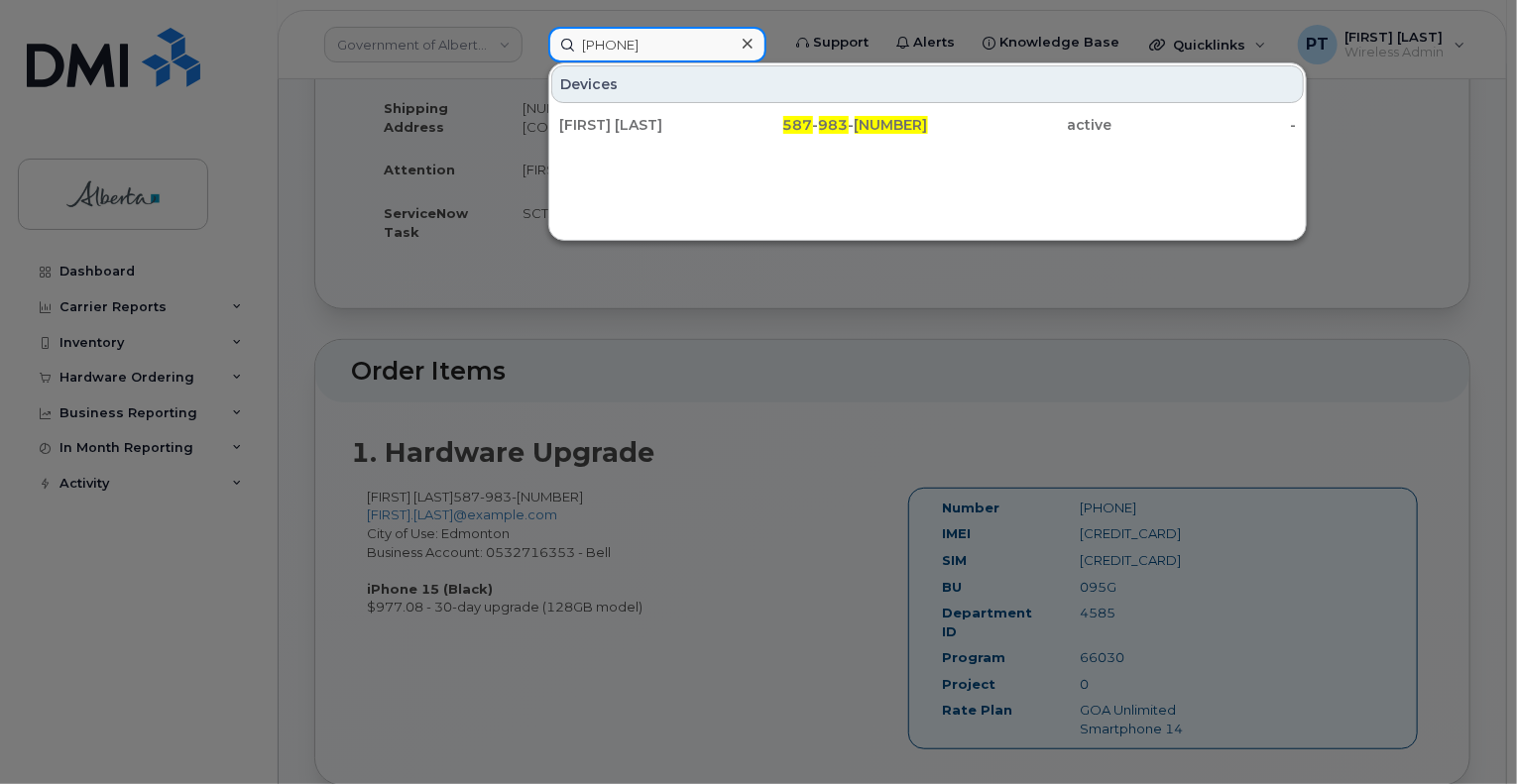 click on "[PHONE]" at bounding box center (657, 45) 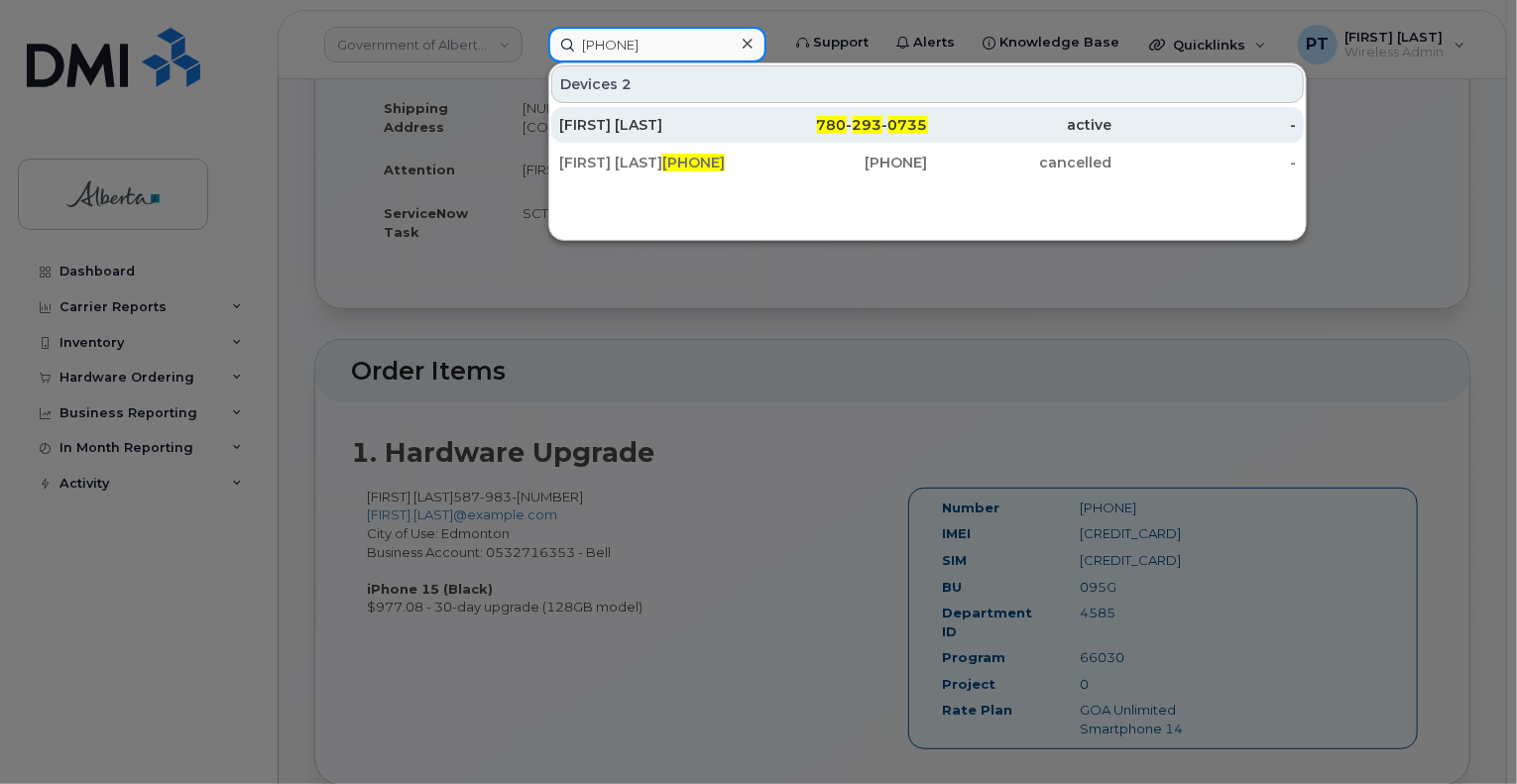 type on "7802930735" 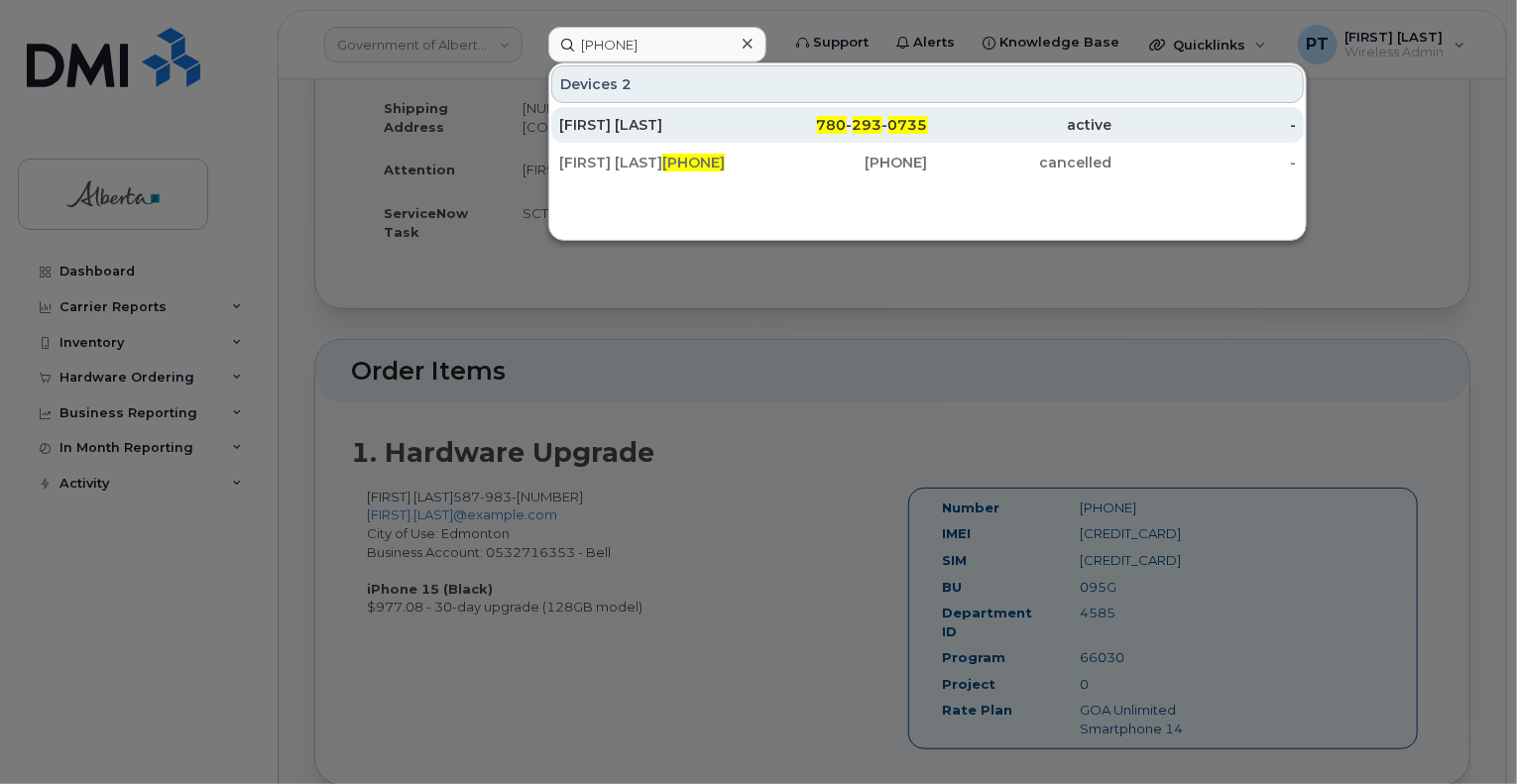 click on "[FIRST] [LAST]" at bounding box center (651, 125) 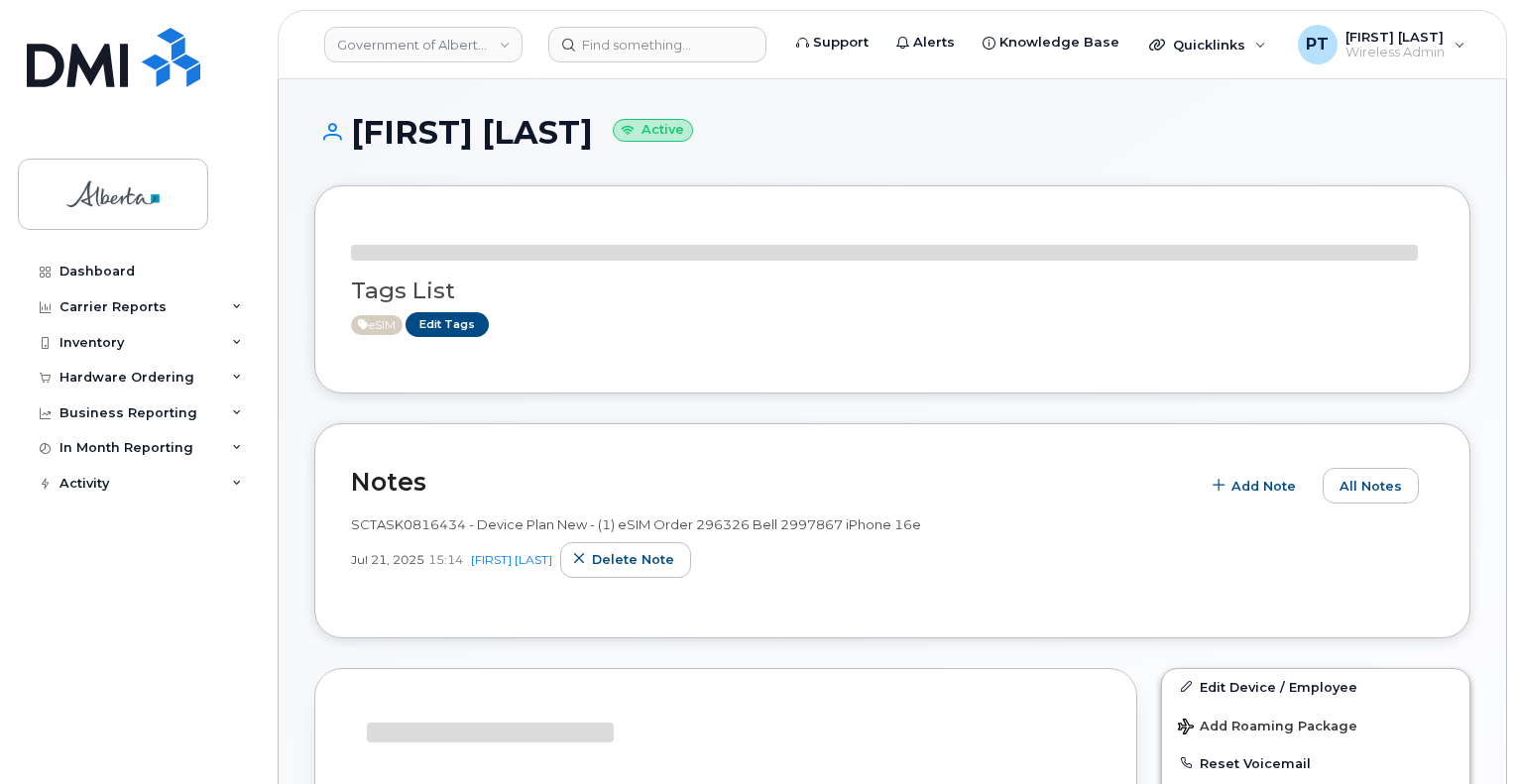 scroll, scrollTop: 0, scrollLeft: 0, axis: both 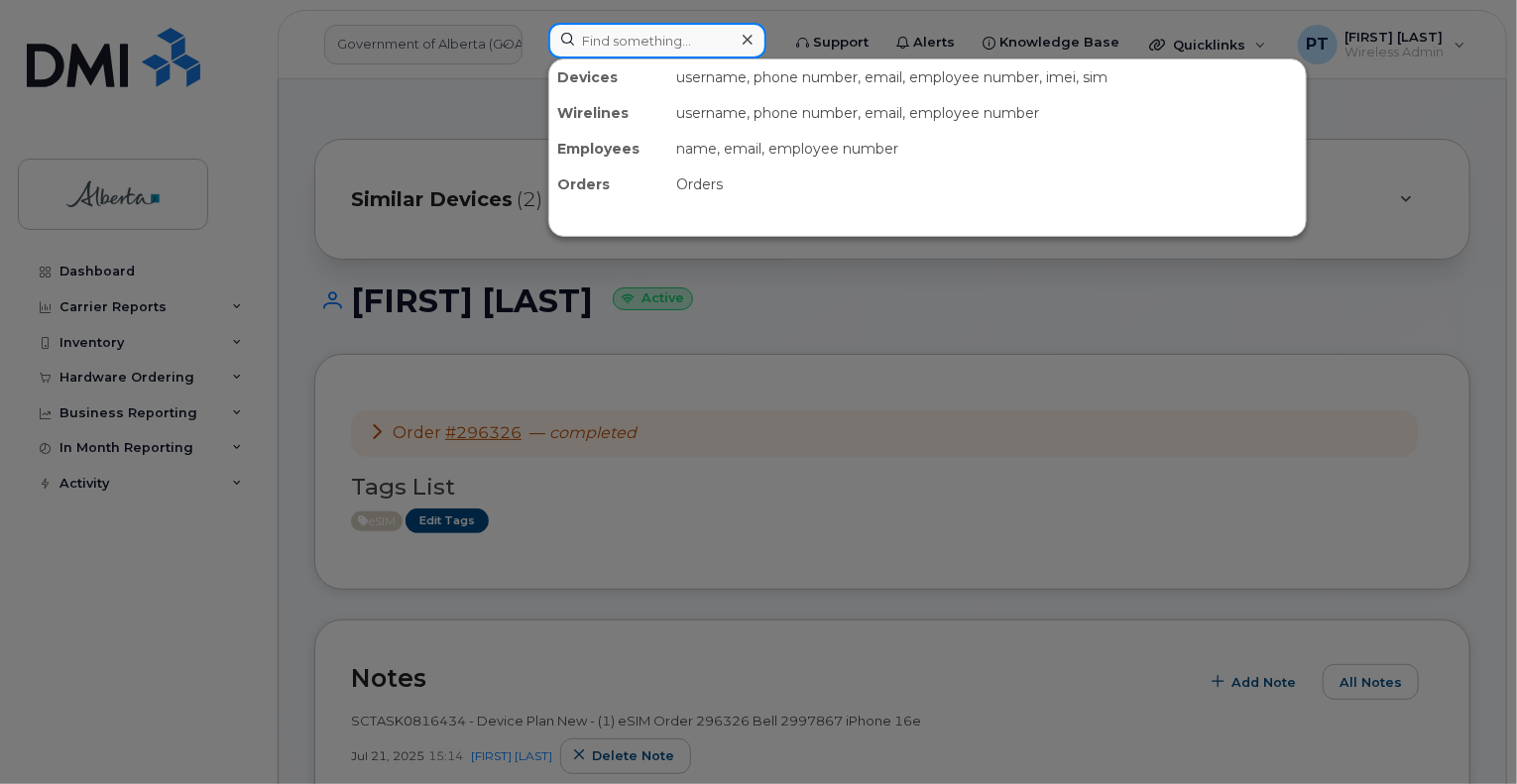 click at bounding box center (657, 41) 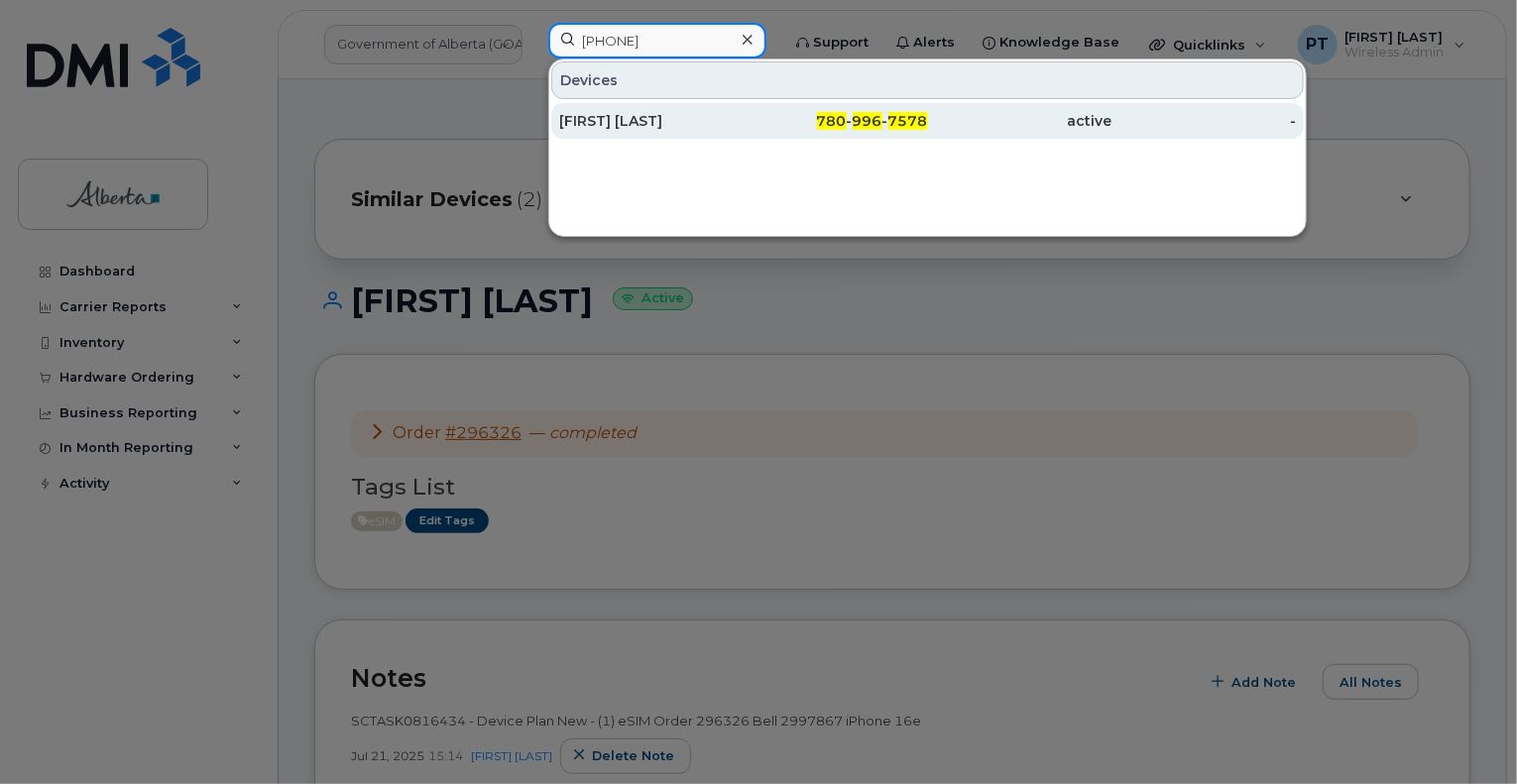 type on "7809967578" 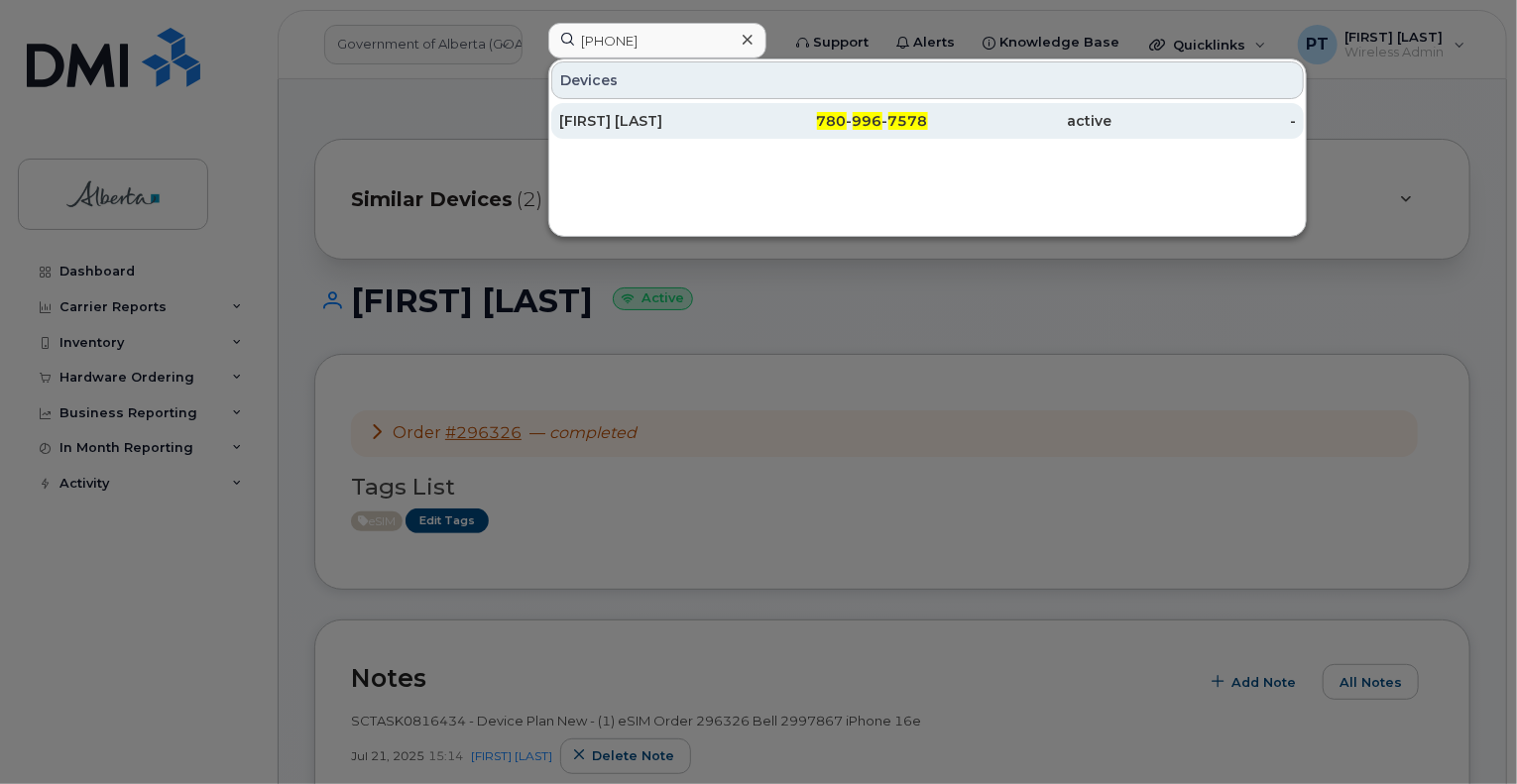 click on "Kieran Bell" at bounding box center [651, 121] 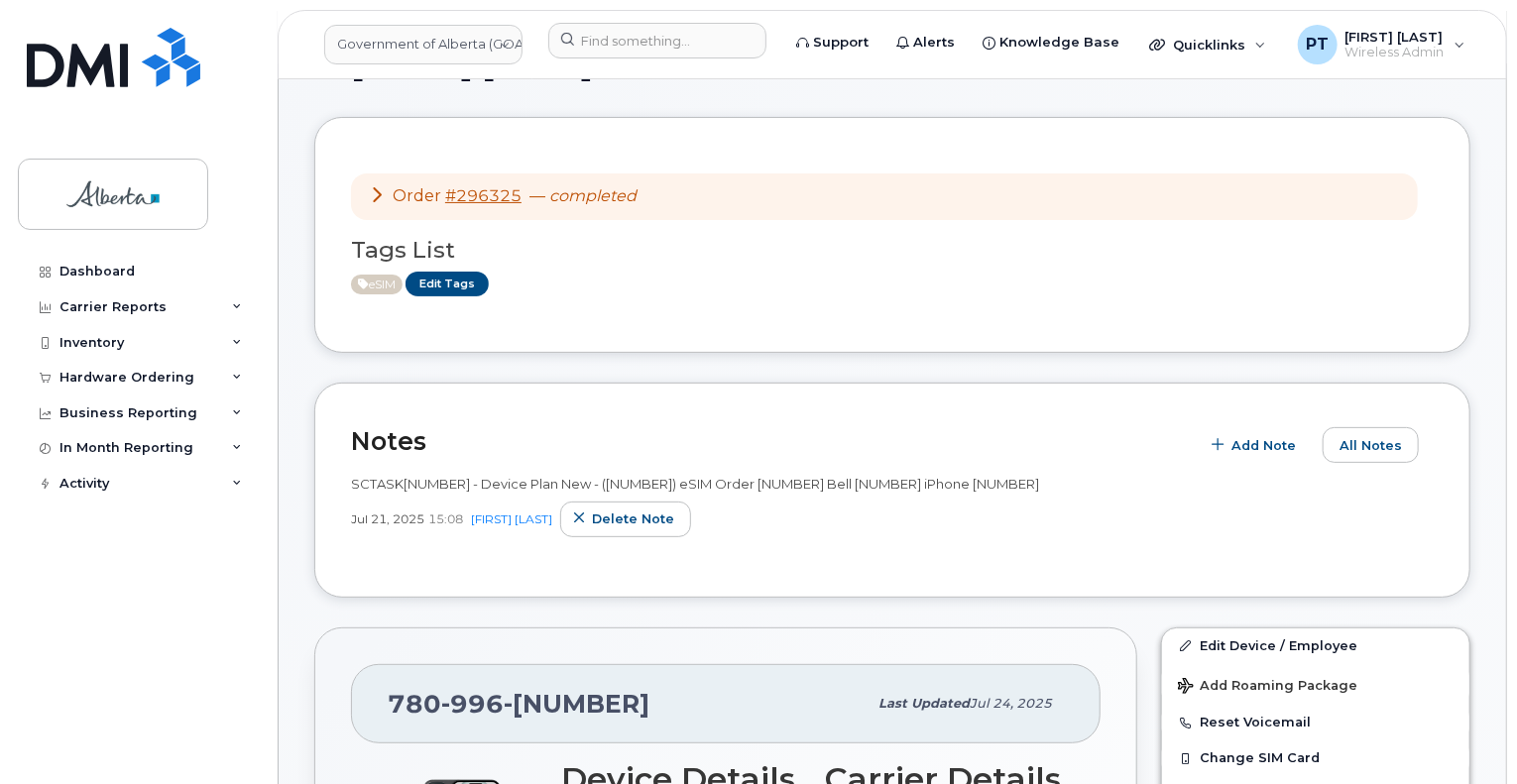 scroll, scrollTop: 99, scrollLeft: 0, axis: vertical 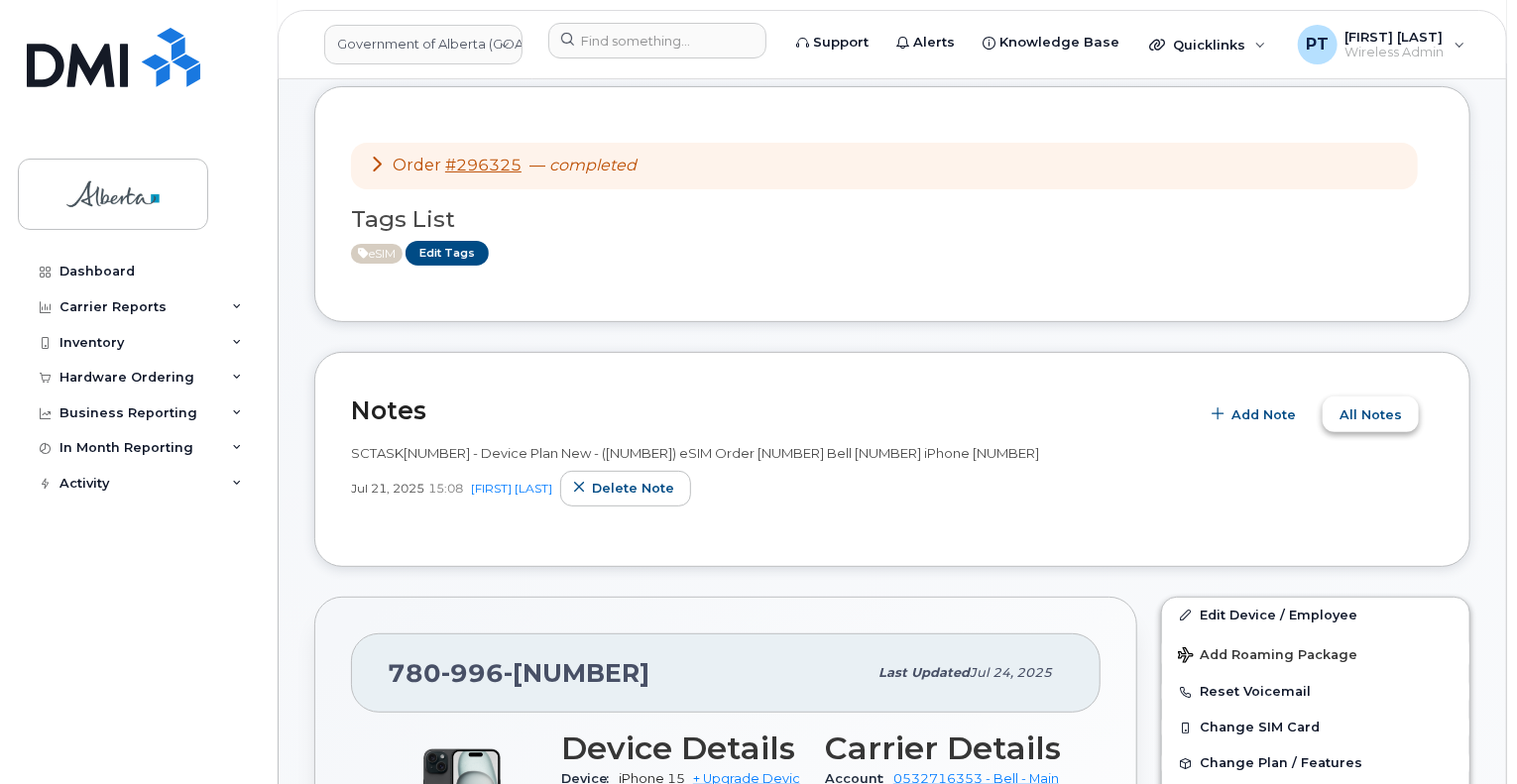 click on "All Notes" at bounding box center [1370, 414] 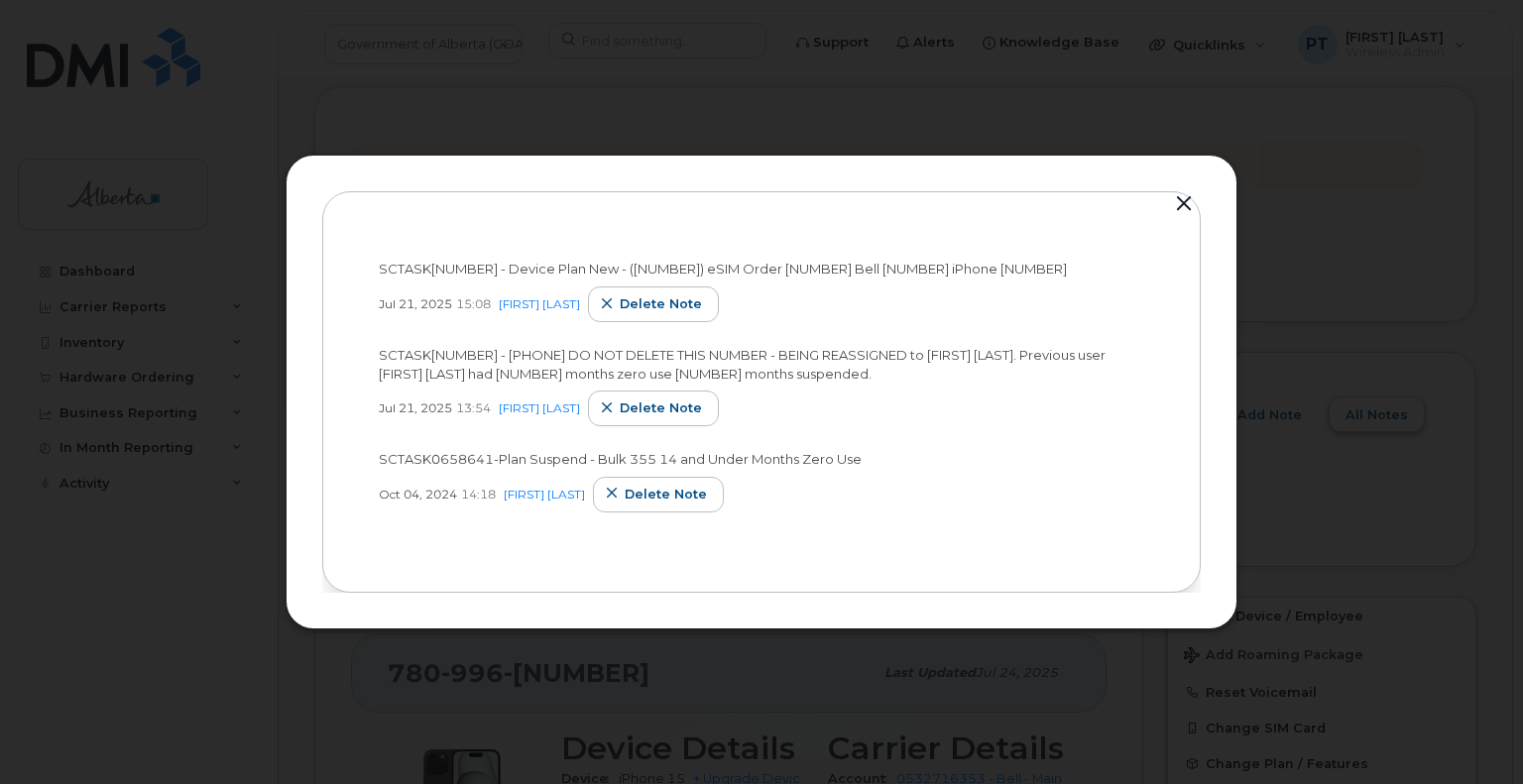 click at bounding box center (762, 392) 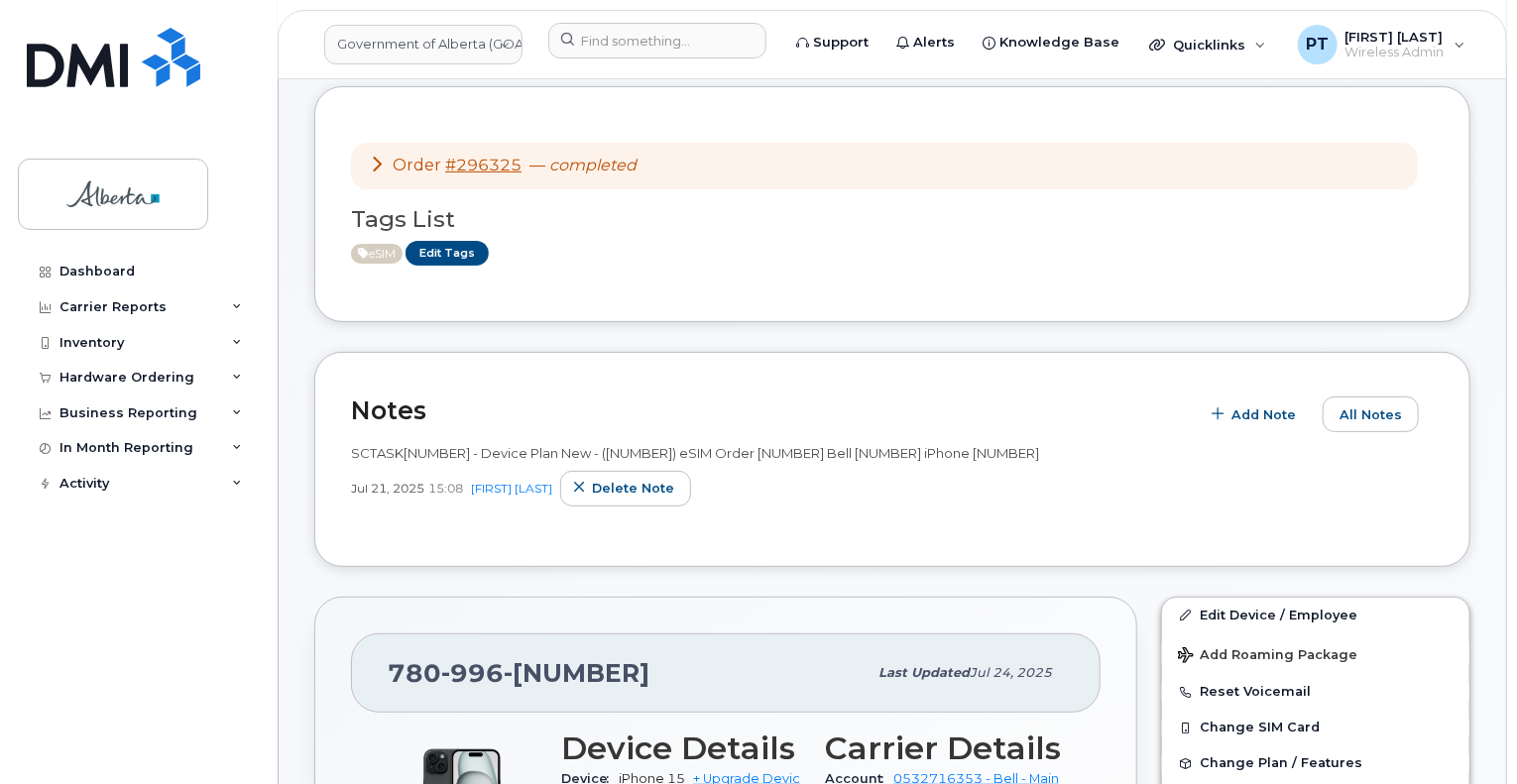click on "780 996 7578 Last updated  Jul 24, 2025" at bounding box center [726, 673] 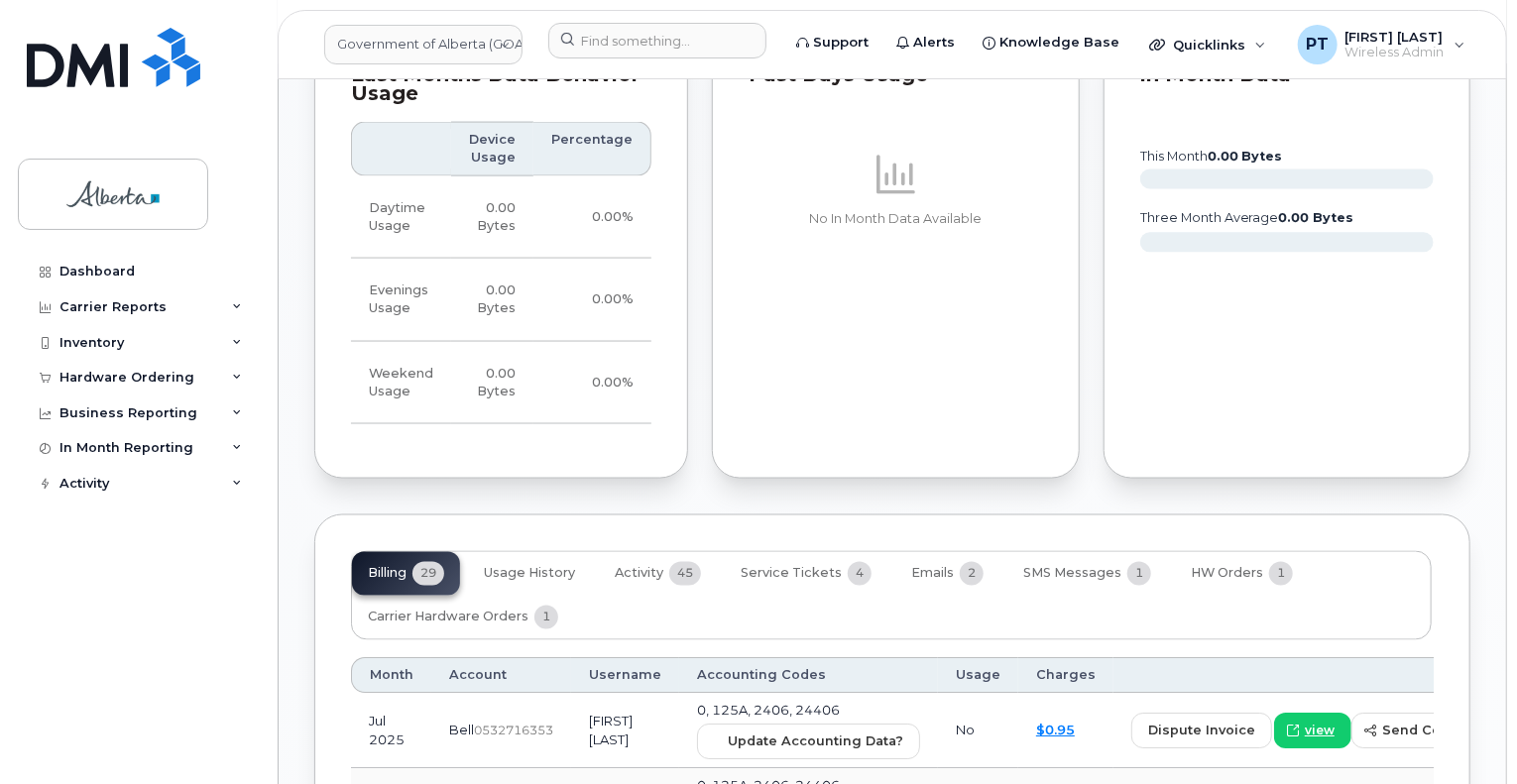 scroll, scrollTop: 1784, scrollLeft: 0, axis: vertical 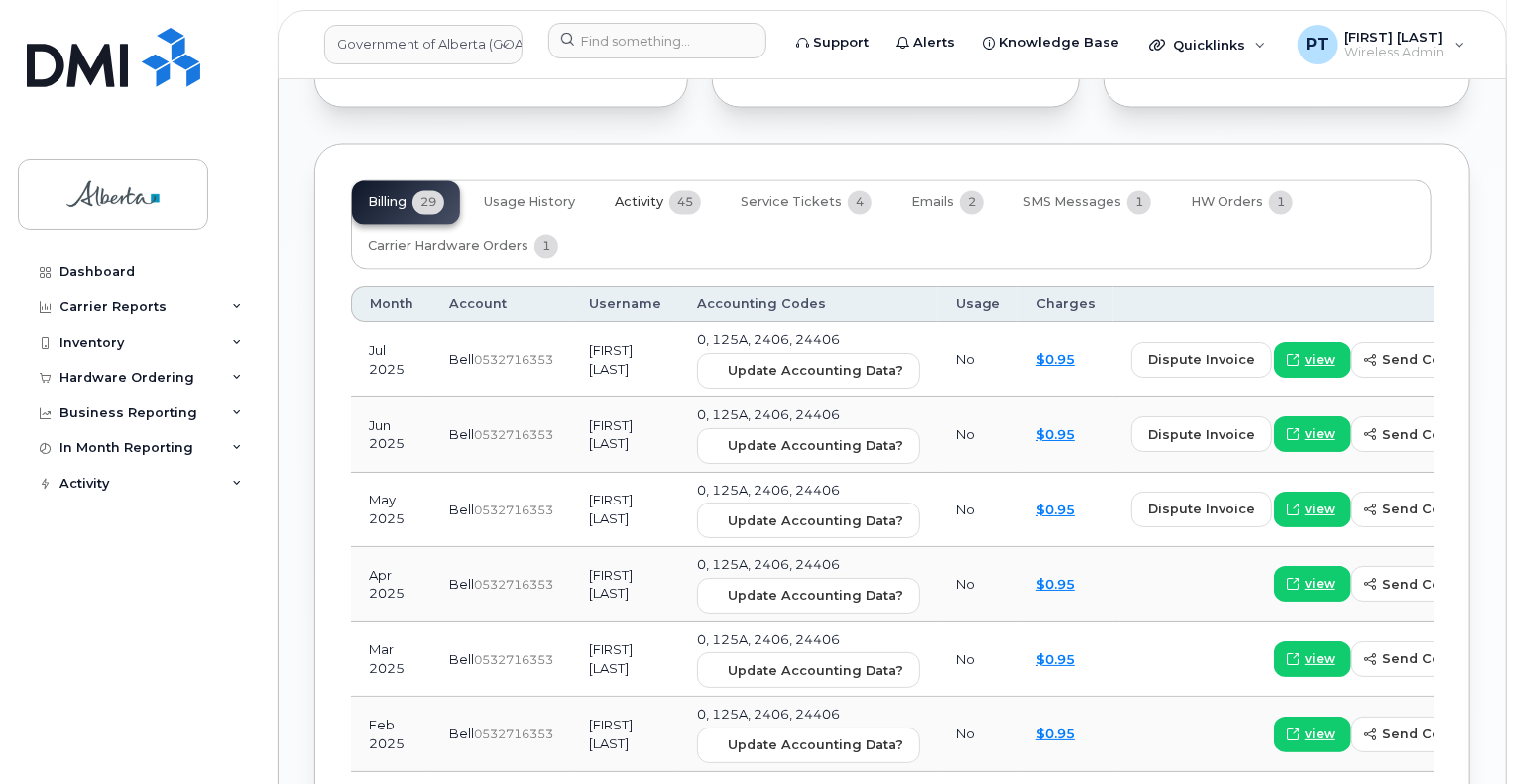 click on "Activity" at bounding box center [639, 203] 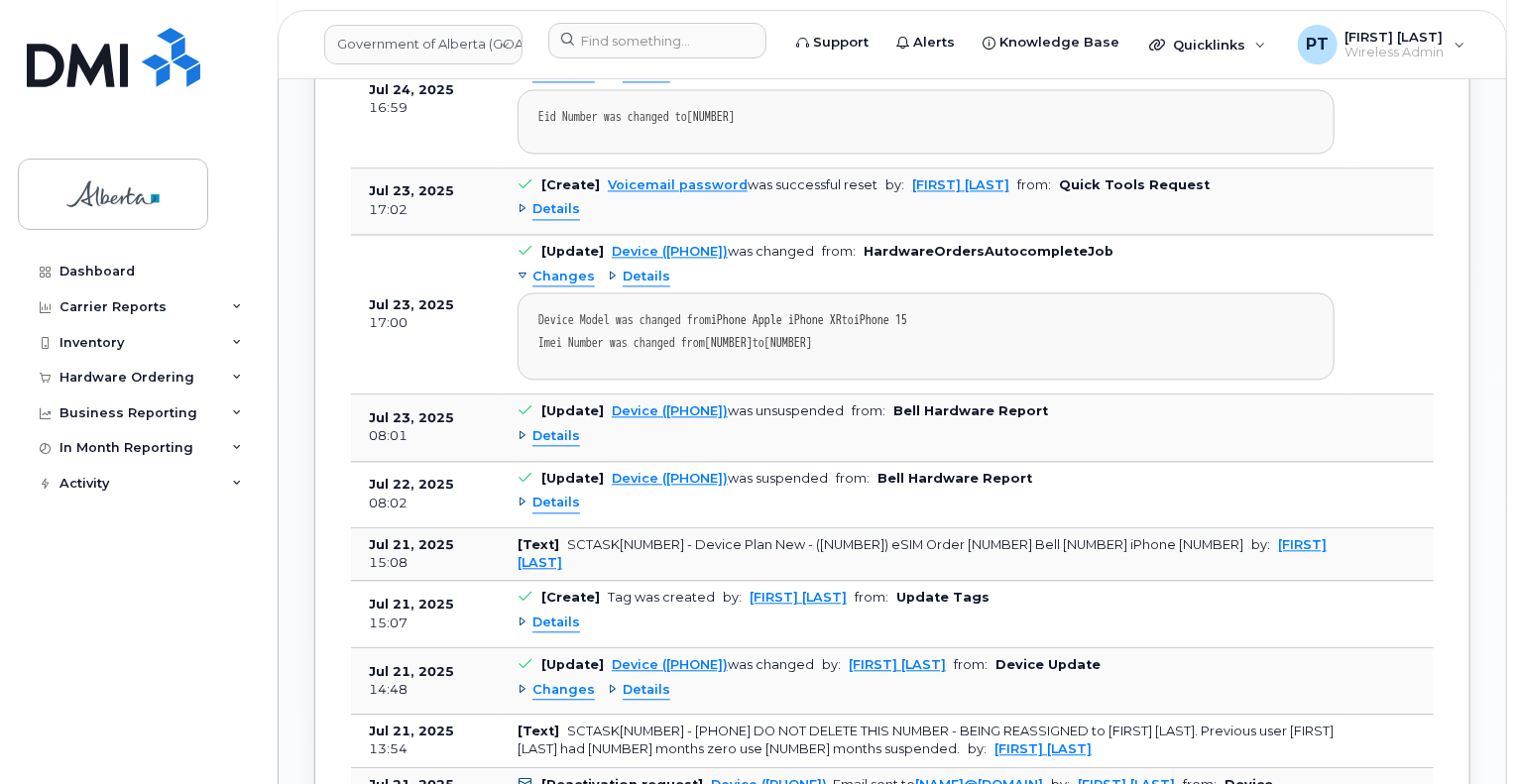 scroll, scrollTop: 2081, scrollLeft: 0, axis: vertical 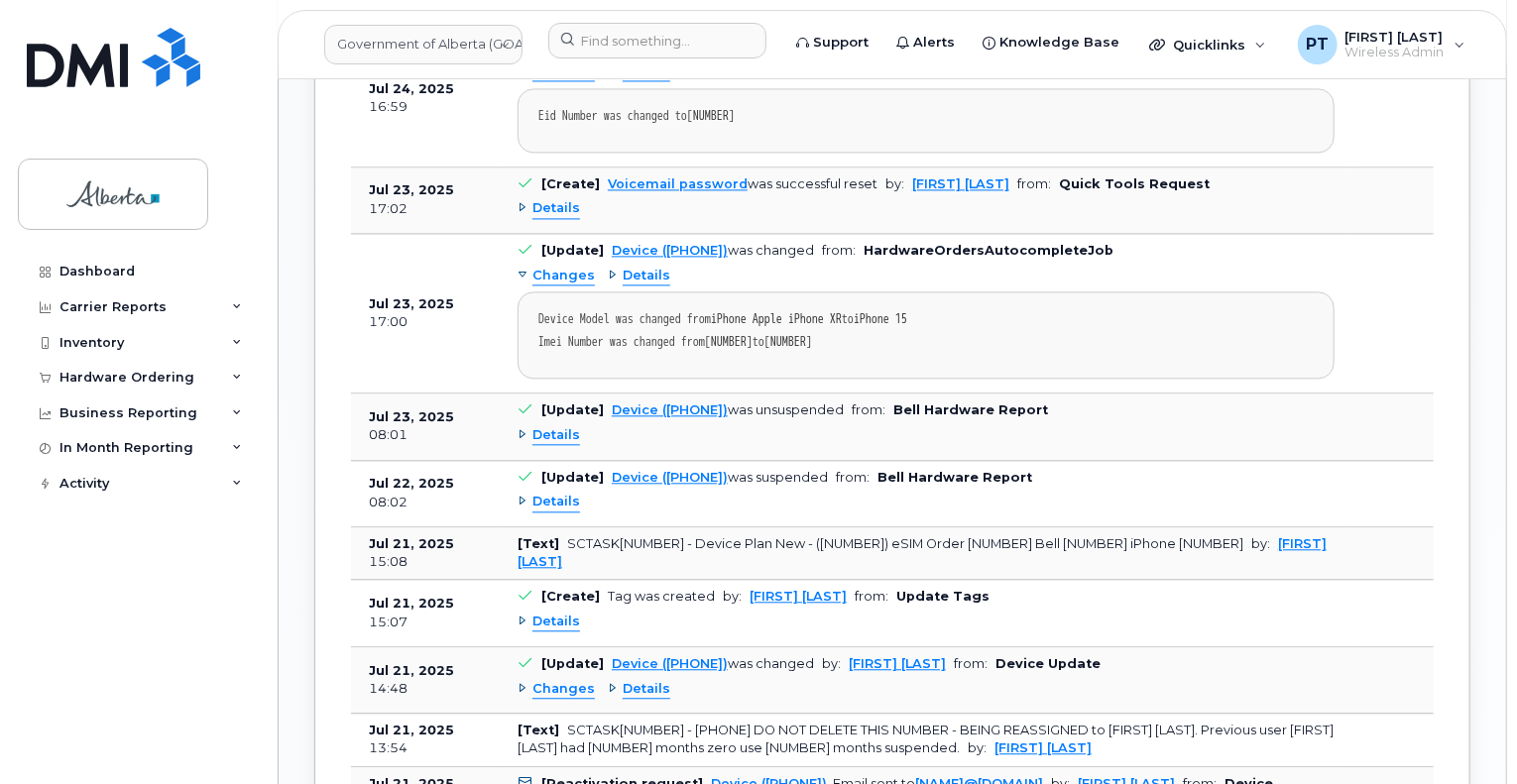 click on "Details" at bounding box center (556, 435) 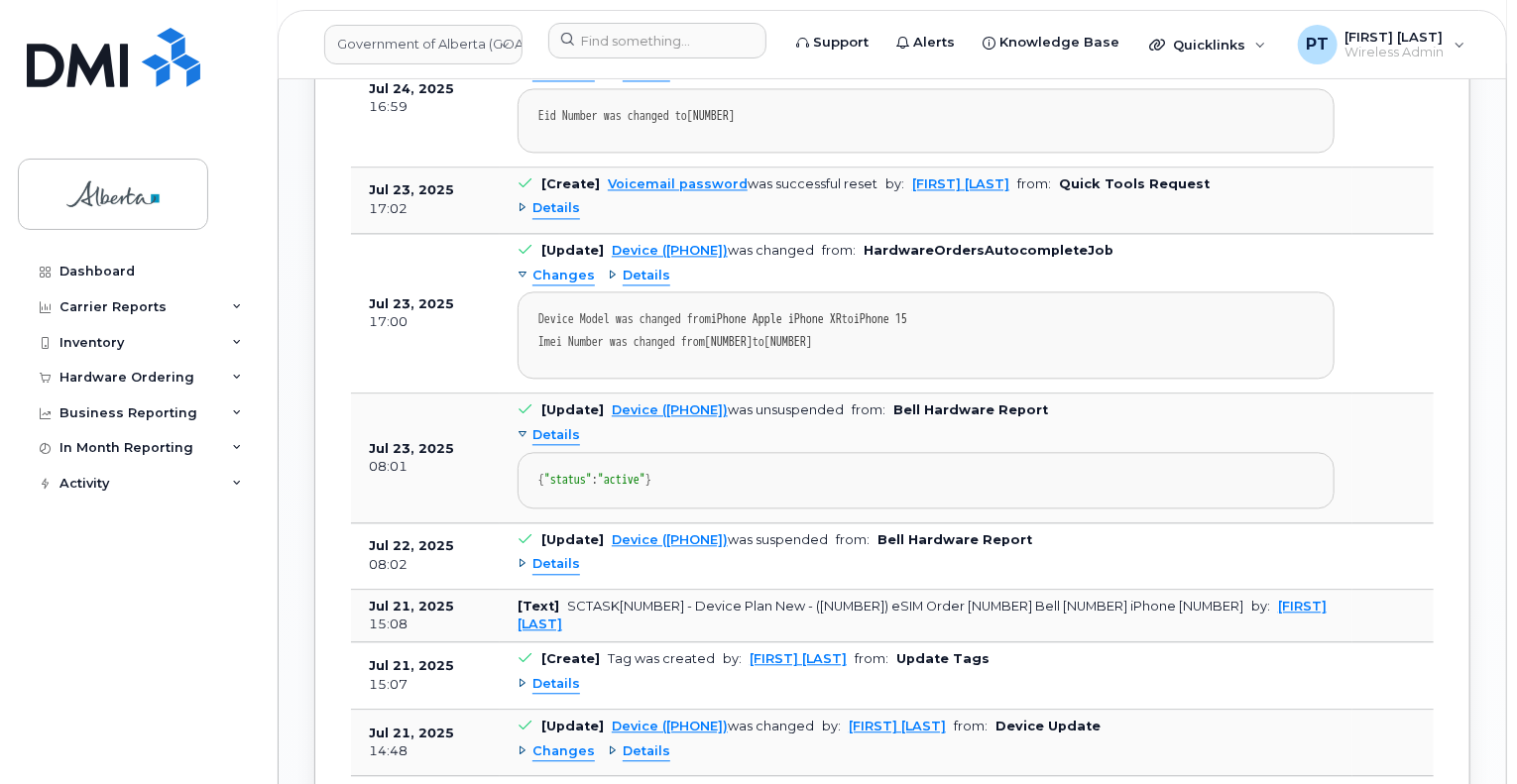 click on "Details" at bounding box center (556, 435) 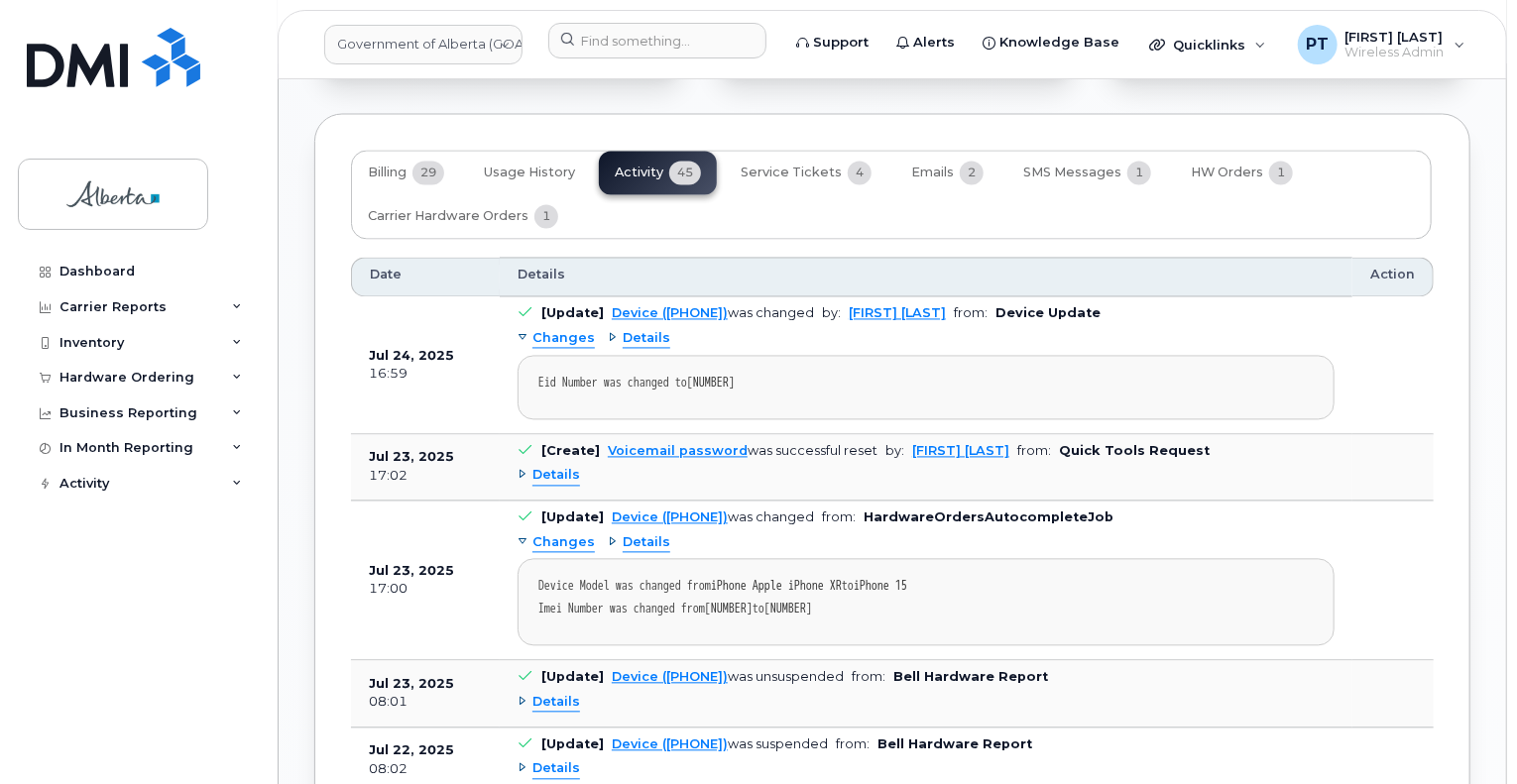 scroll, scrollTop: 1784, scrollLeft: 0, axis: vertical 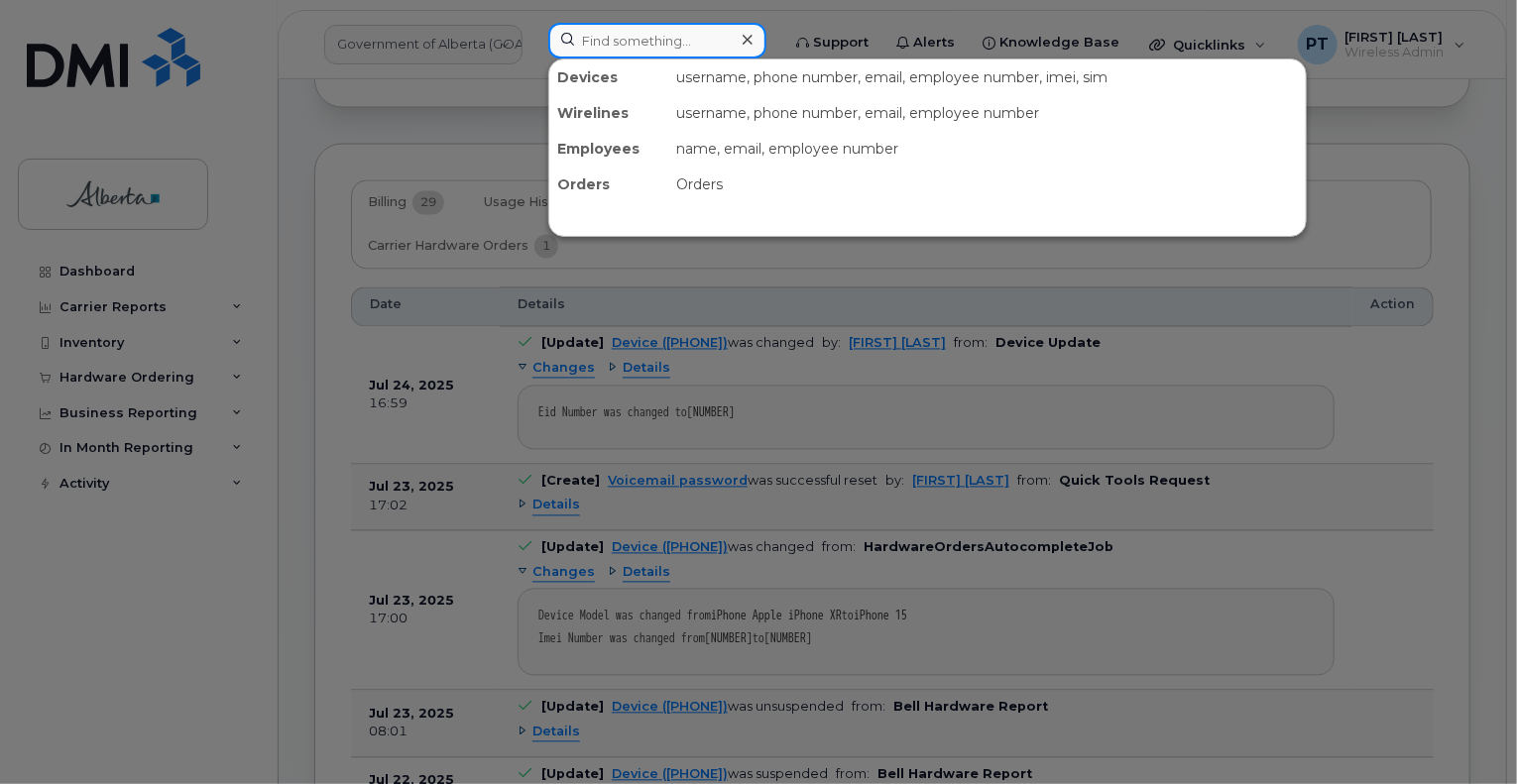 click at bounding box center [657, 41] 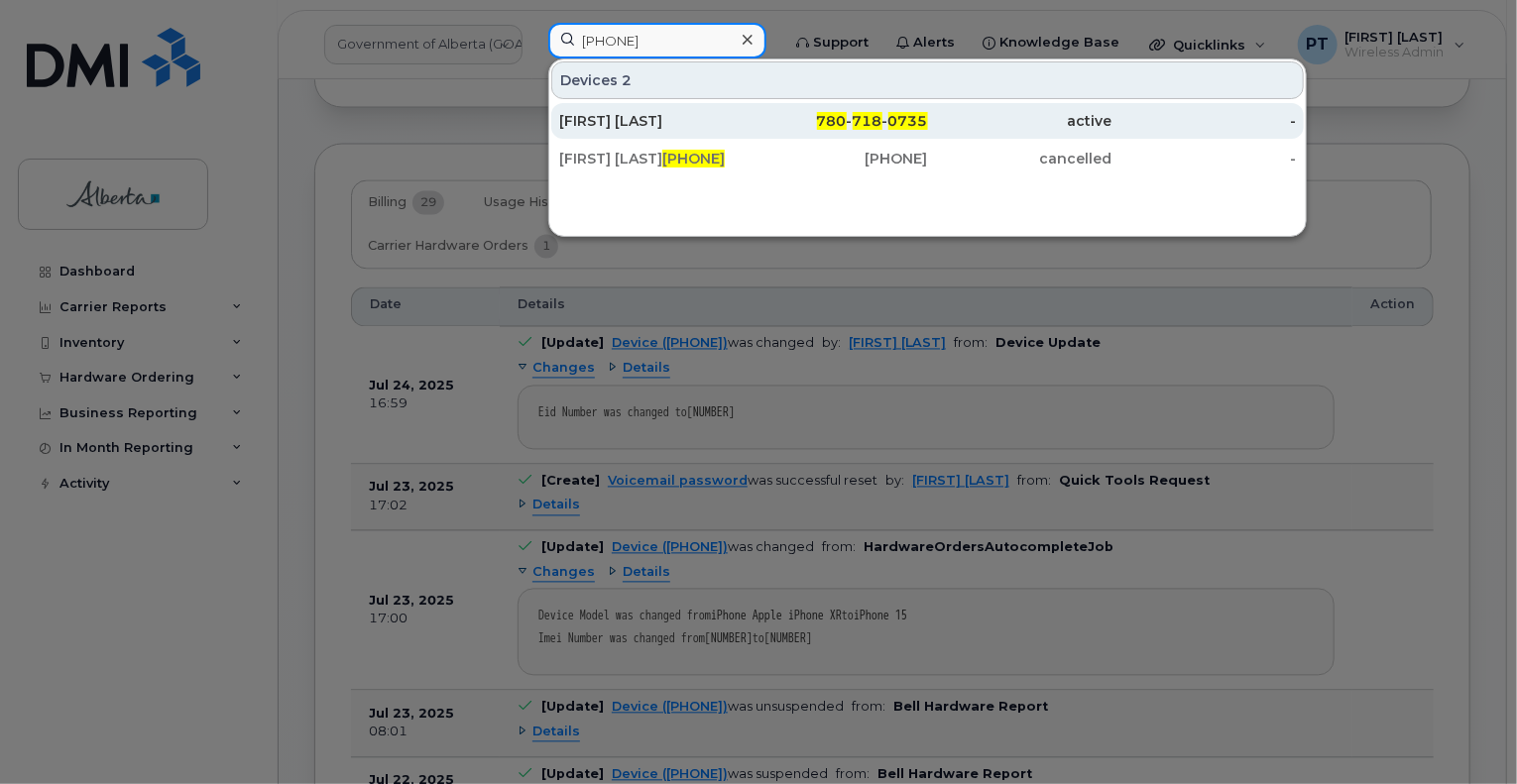 type on "7807180735" 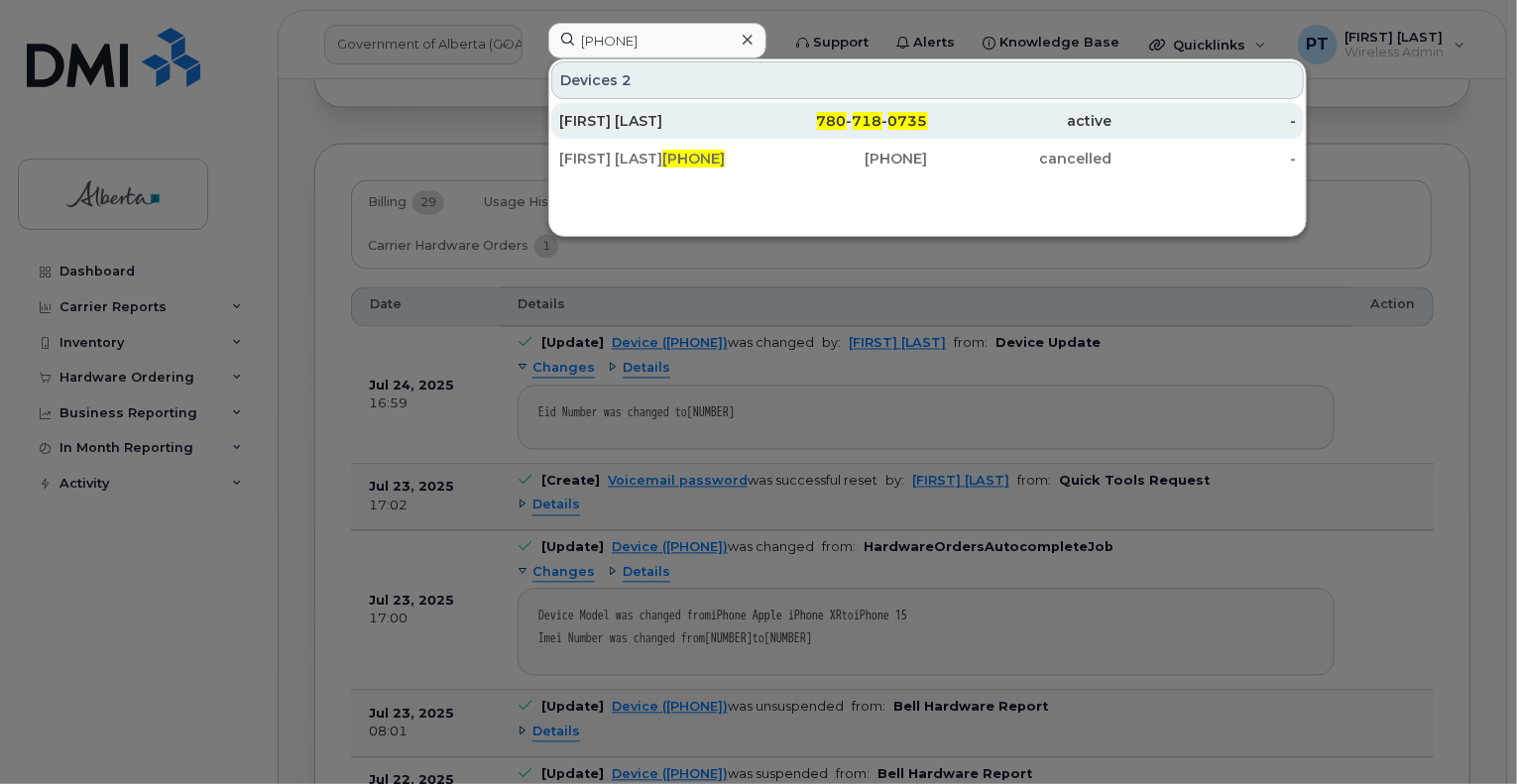 click on "Bukola Agbede" at bounding box center [651, 121] 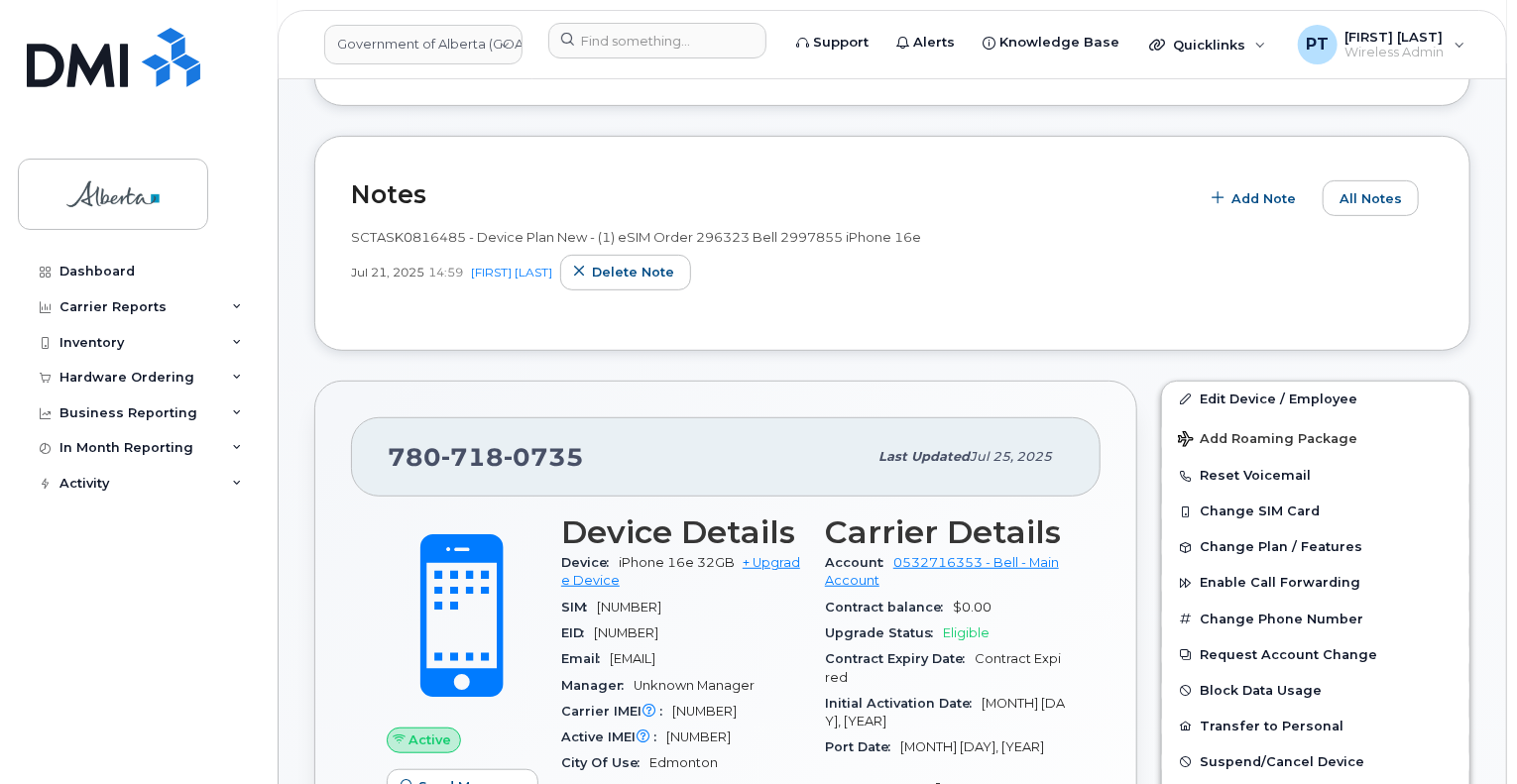 scroll, scrollTop: 198, scrollLeft: 0, axis: vertical 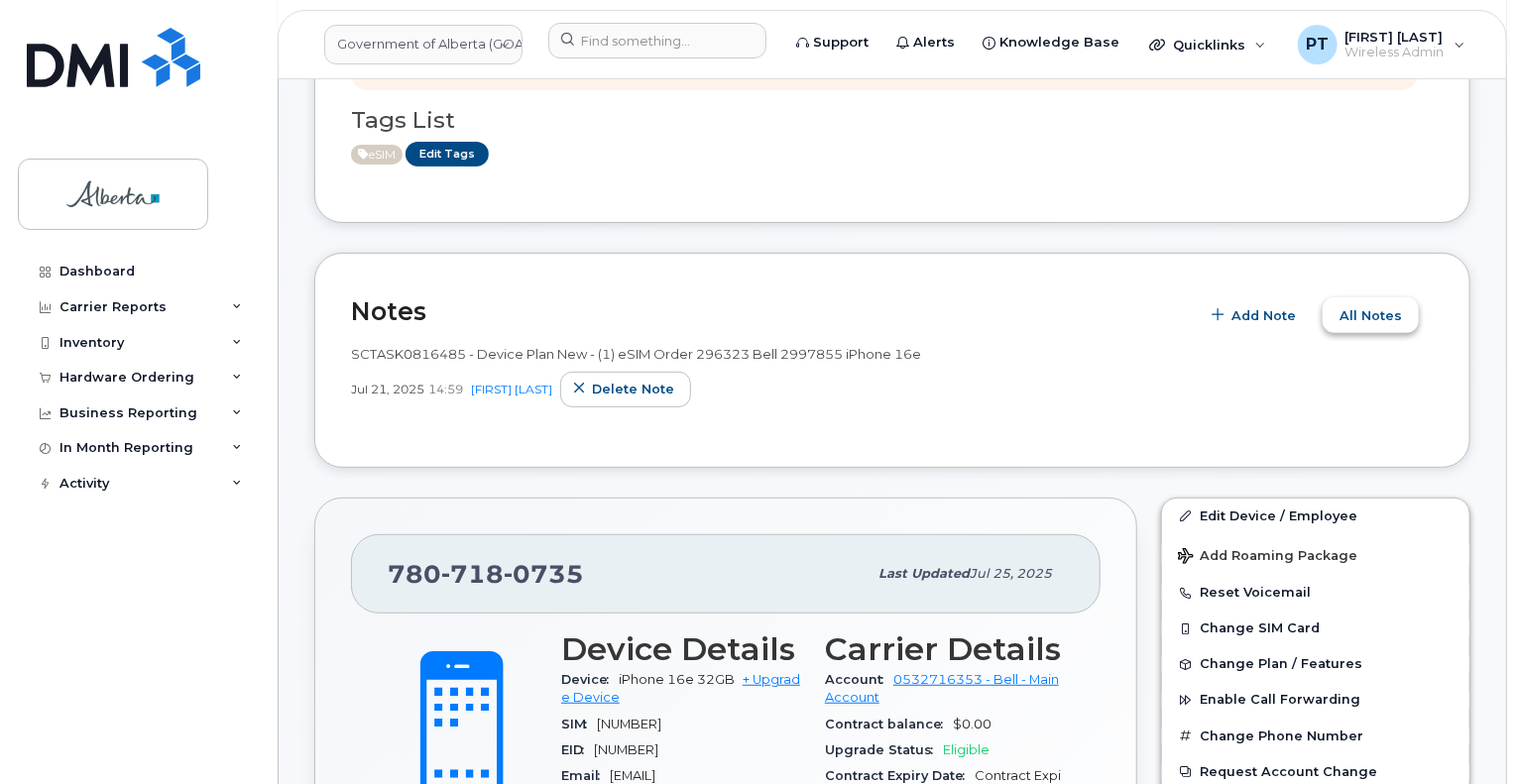 click on "All Notes" at bounding box center (1370, 315) 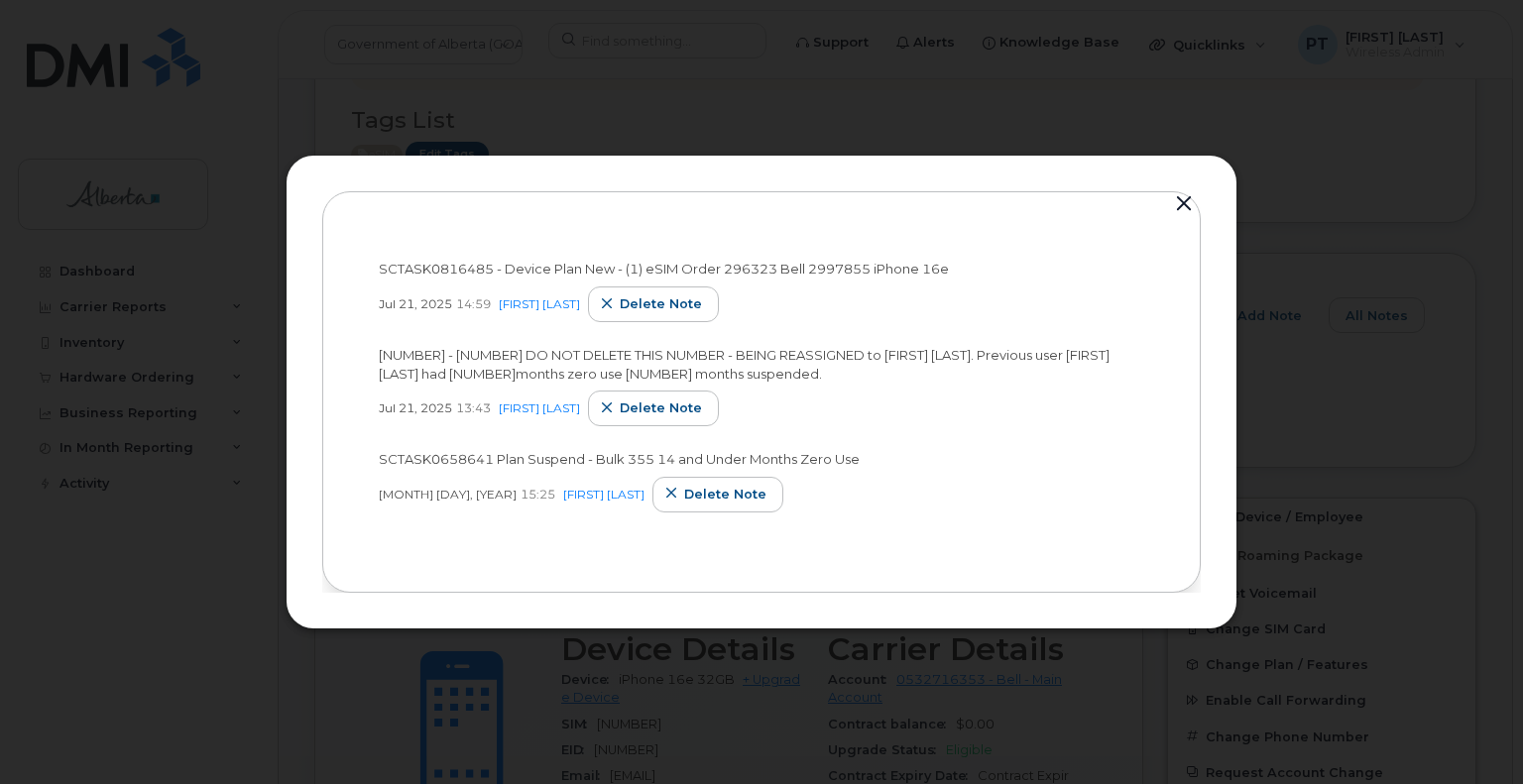 click at bounding box center (1184, 204) 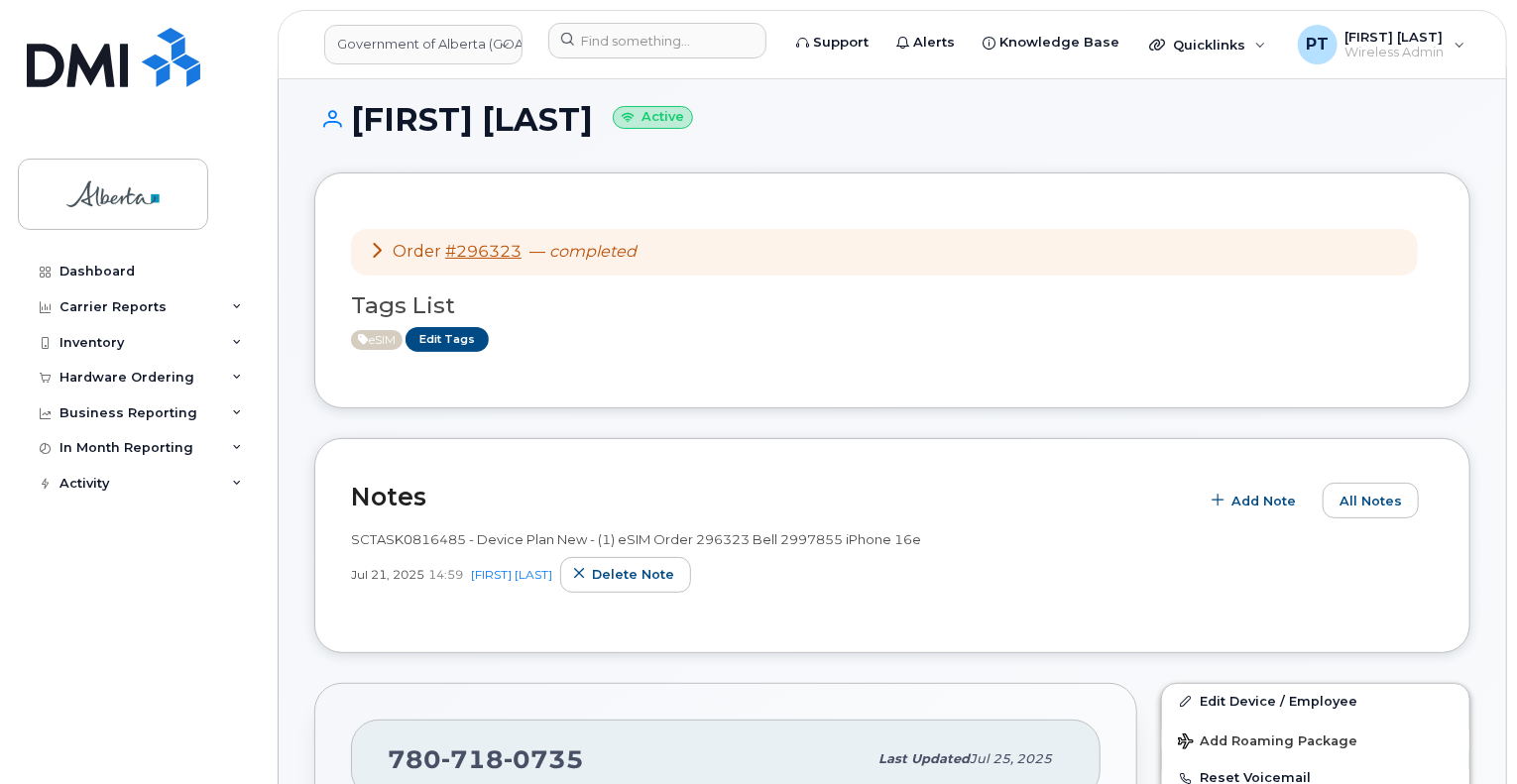 scroll, scrollTop: 0, scrollLeft: 0, axis: both 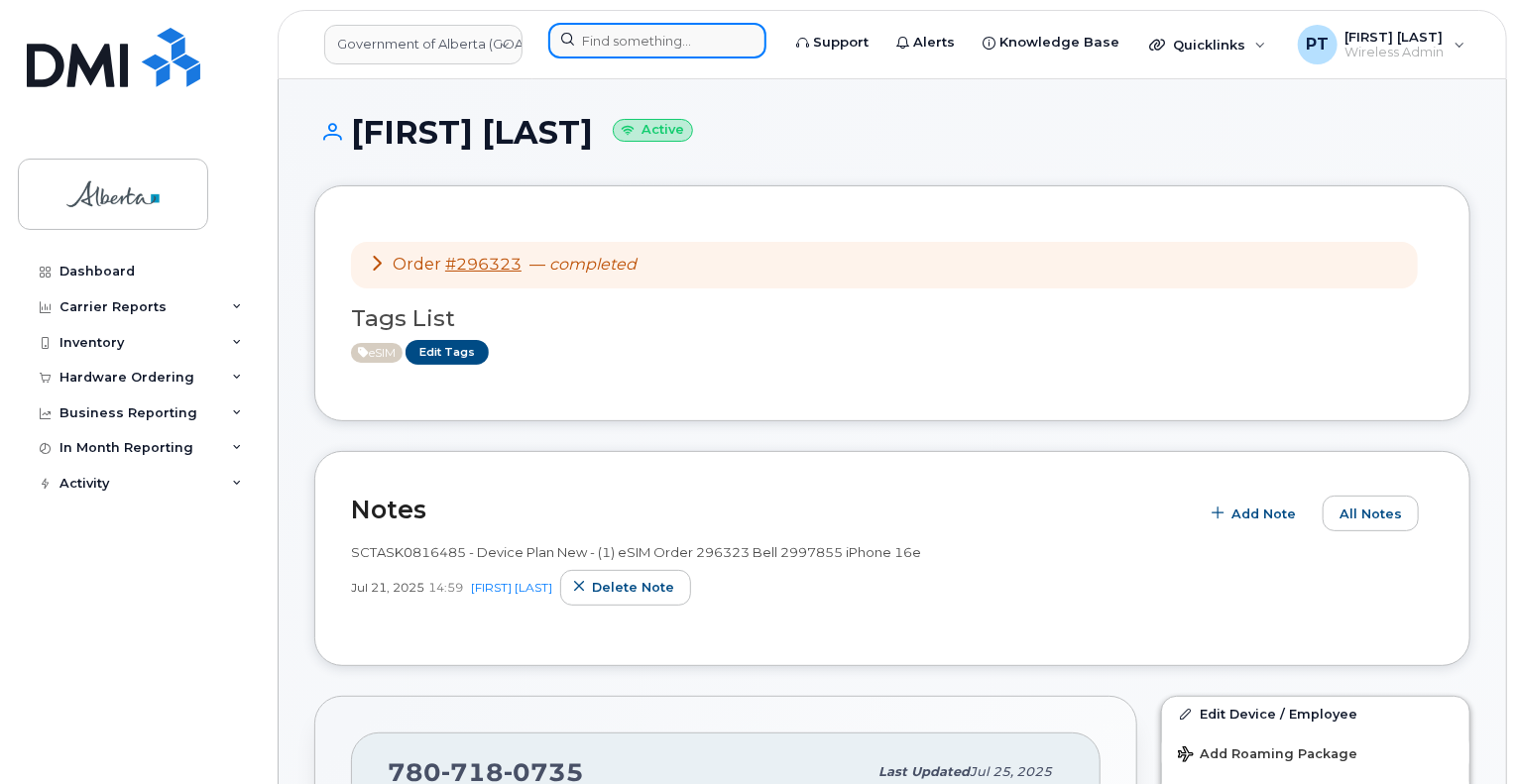 click at bounding box center (657, 41) 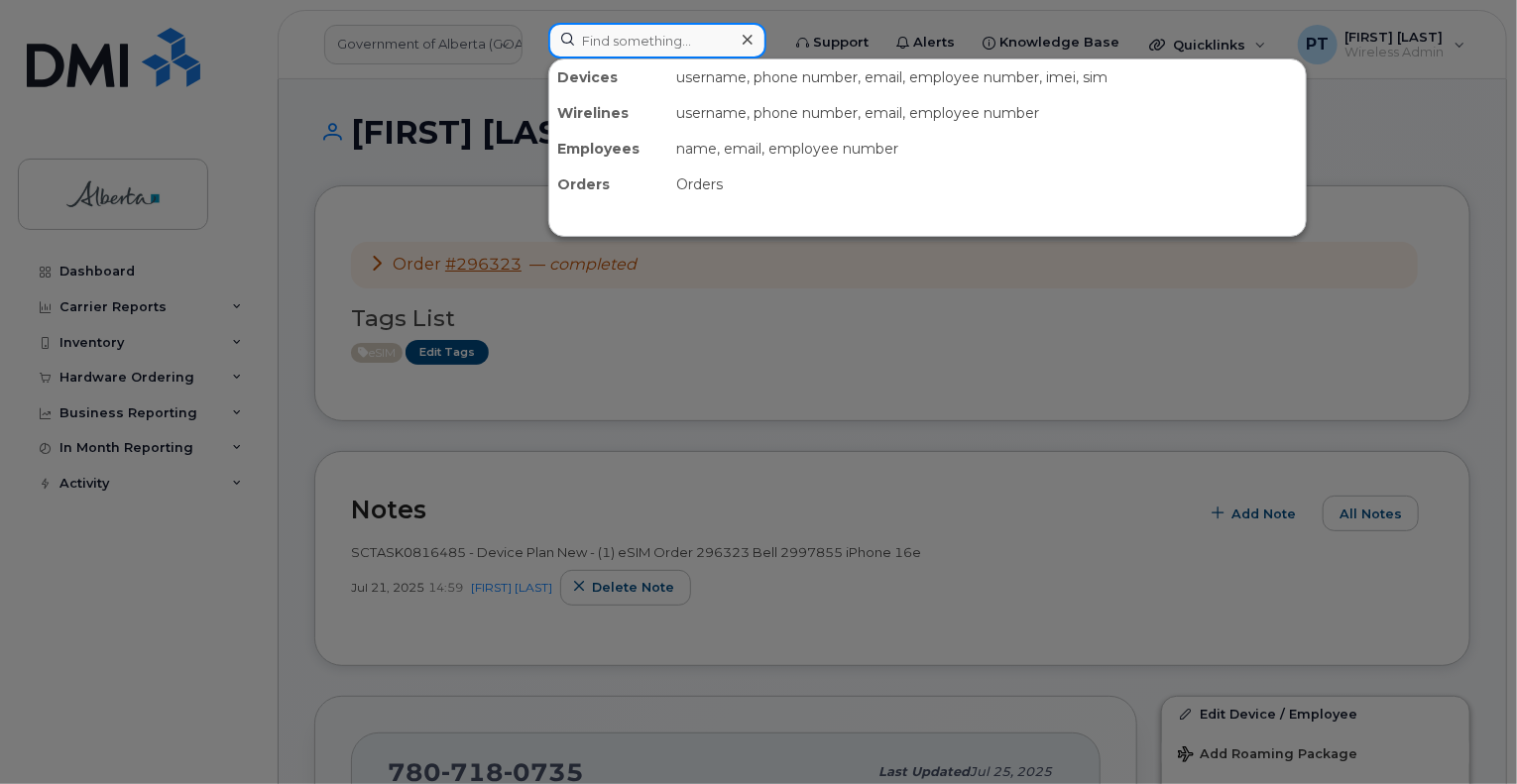 paste on "5877835603" 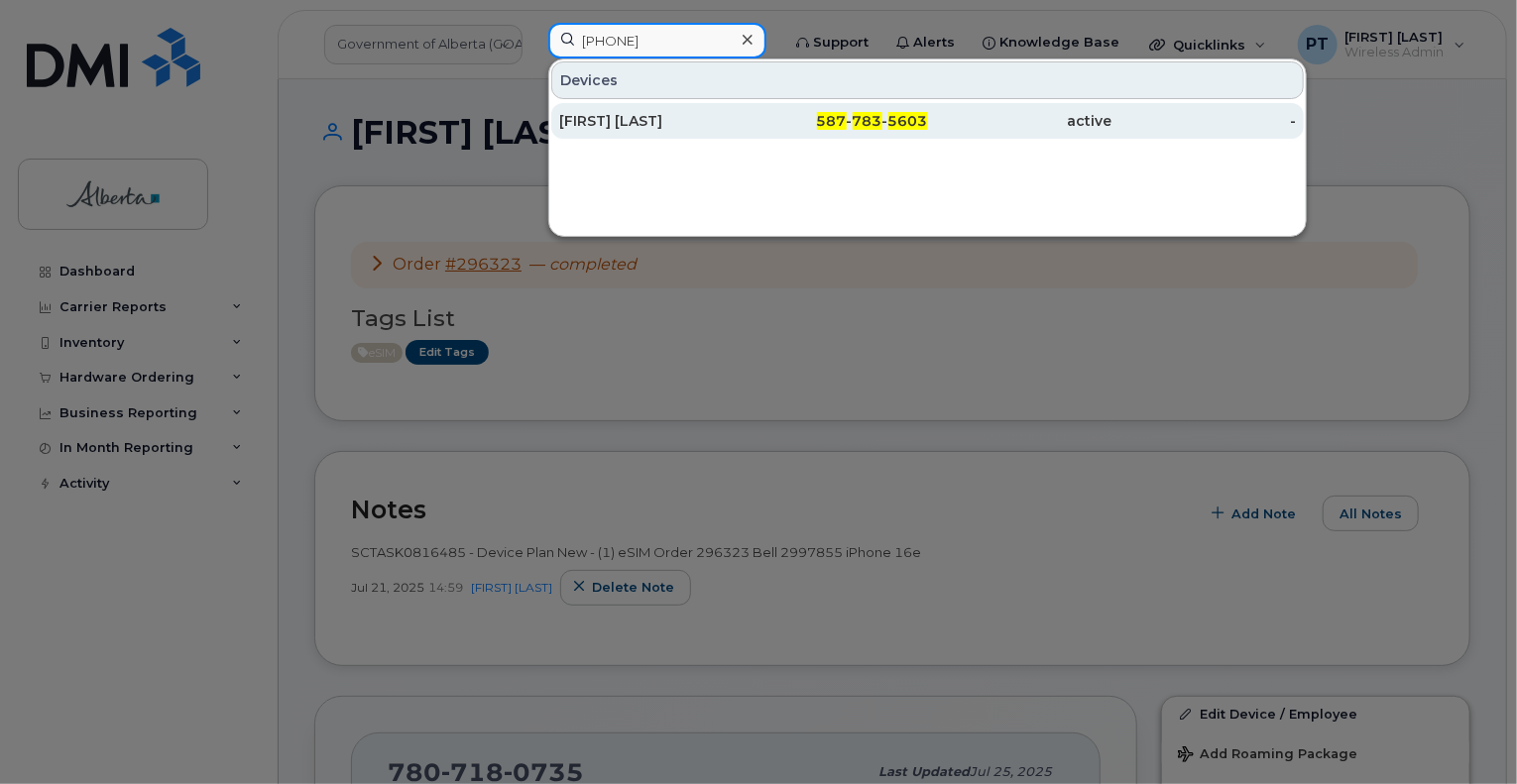 type on "5877835603" 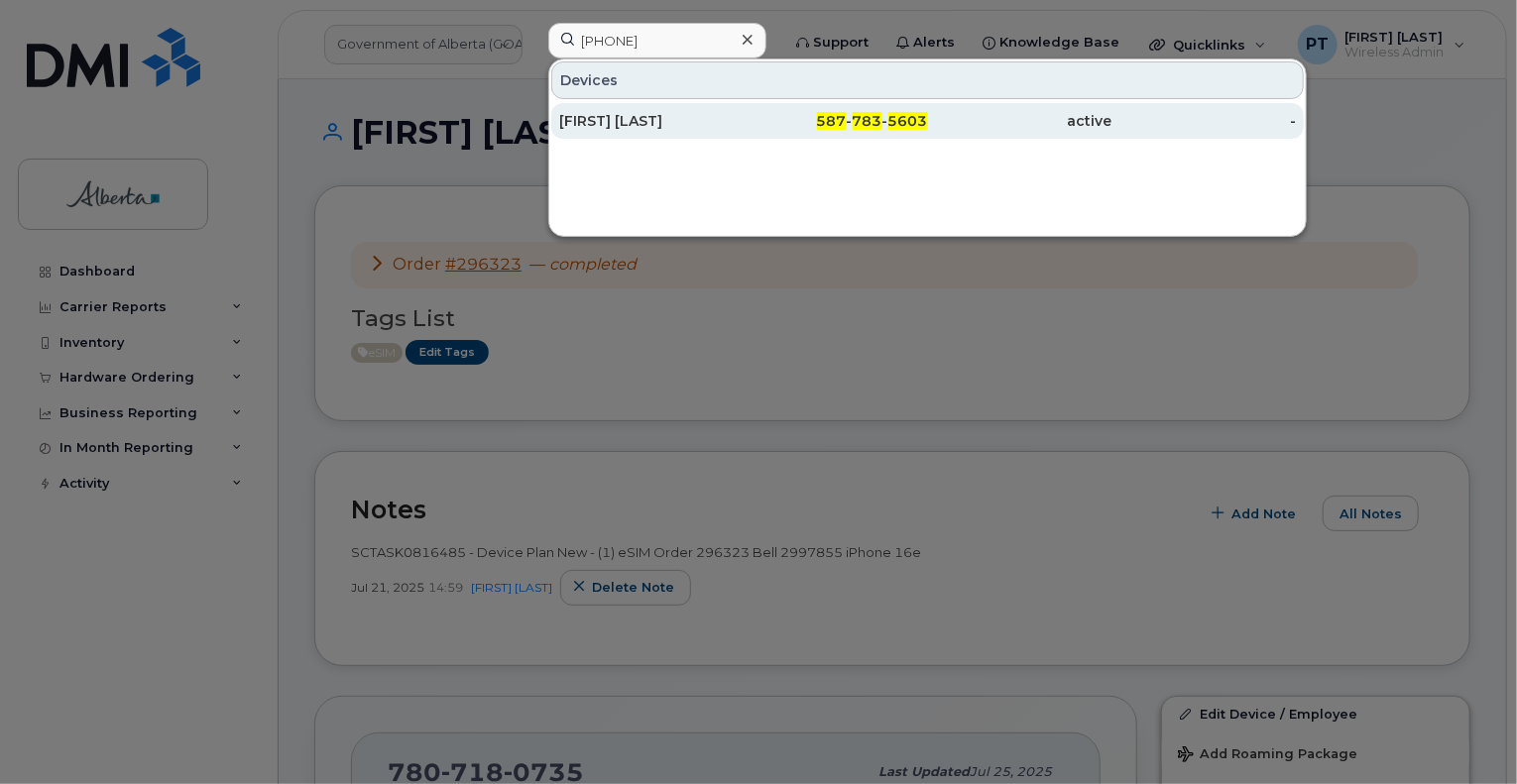 click on "[FIRST] [LAST]" at bounding box center (651, 121) 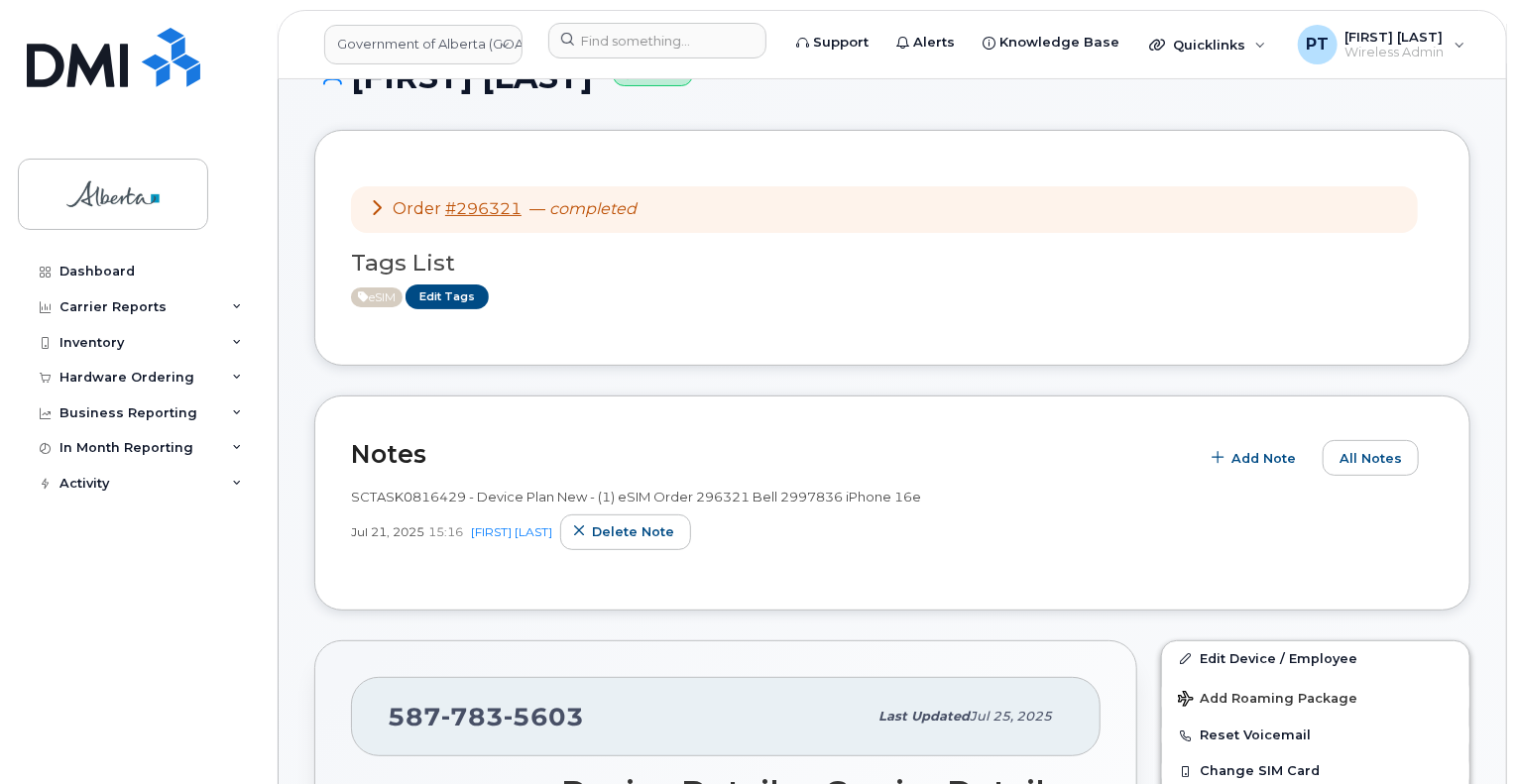 scroll, scrollTop: 0, scrollLeft: 0, axis: both 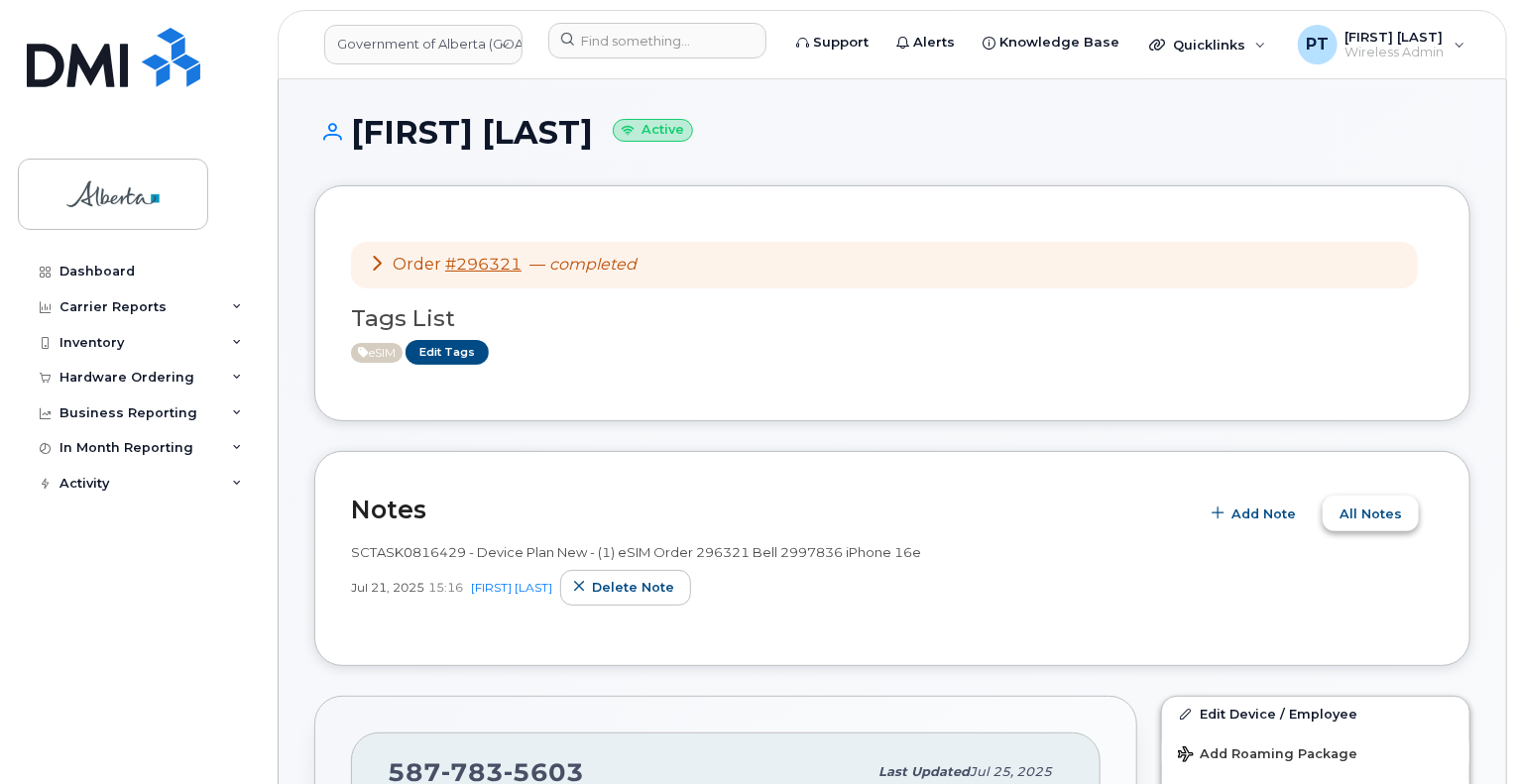 click on "All Notes" at bounding box center [1370, 513] 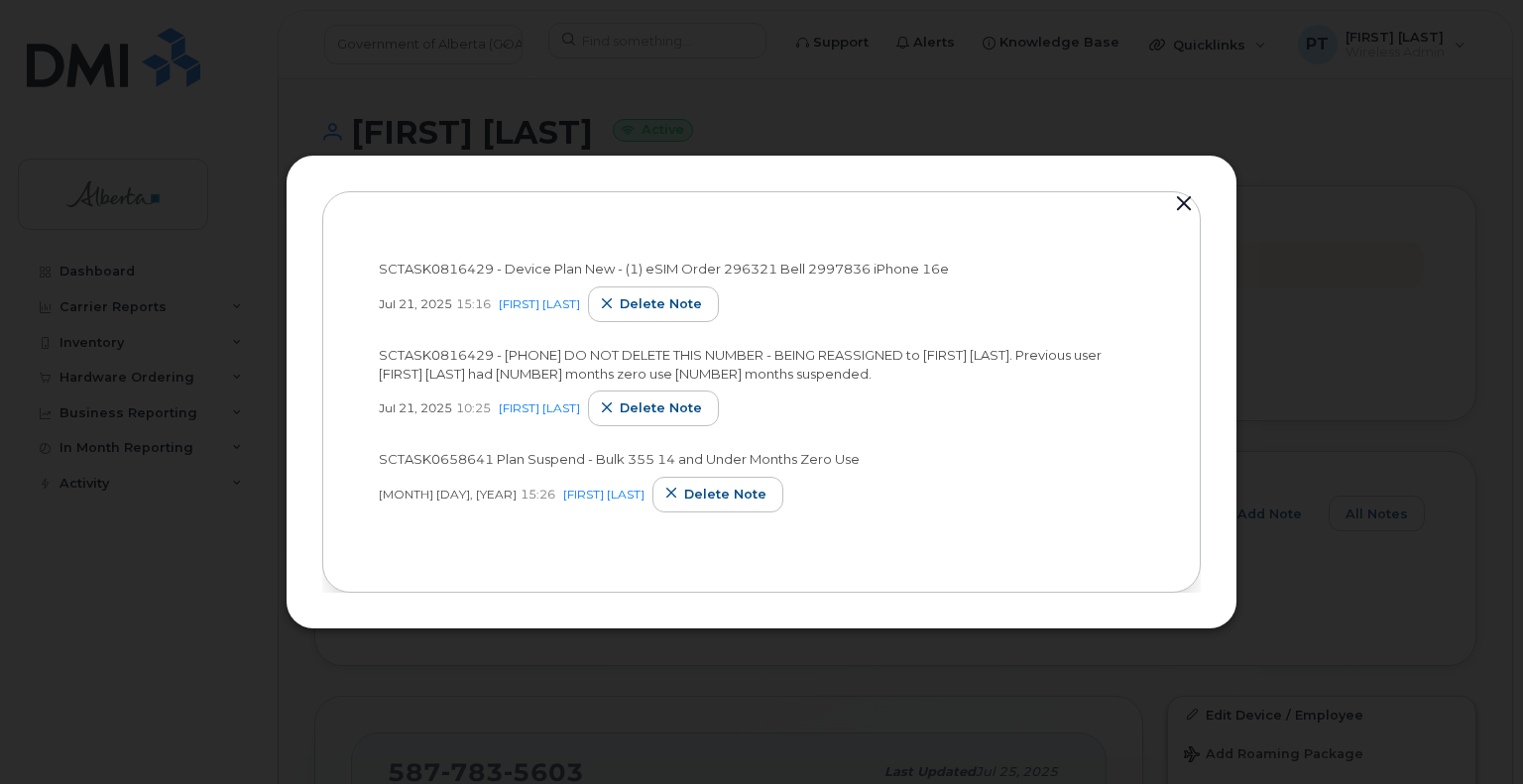 click at bounding box center [1184, 204] 